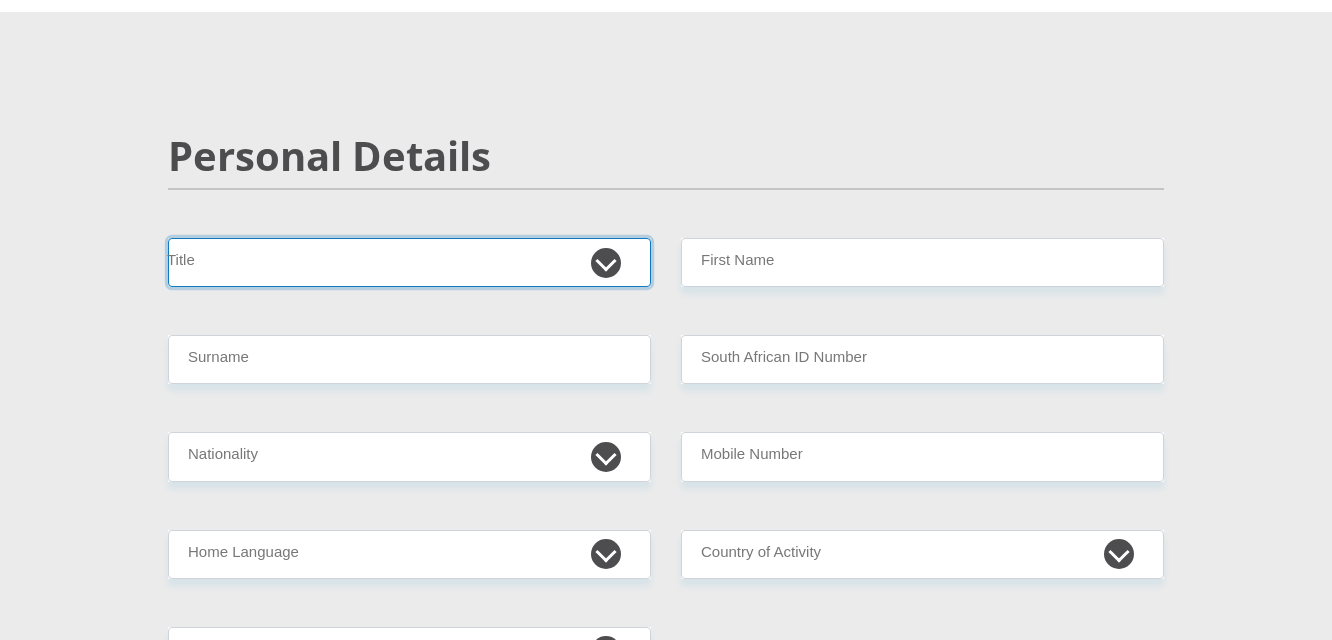 click on "Mr
Ms
Mrs
Dr
Other" at bounding box center (409, 262) 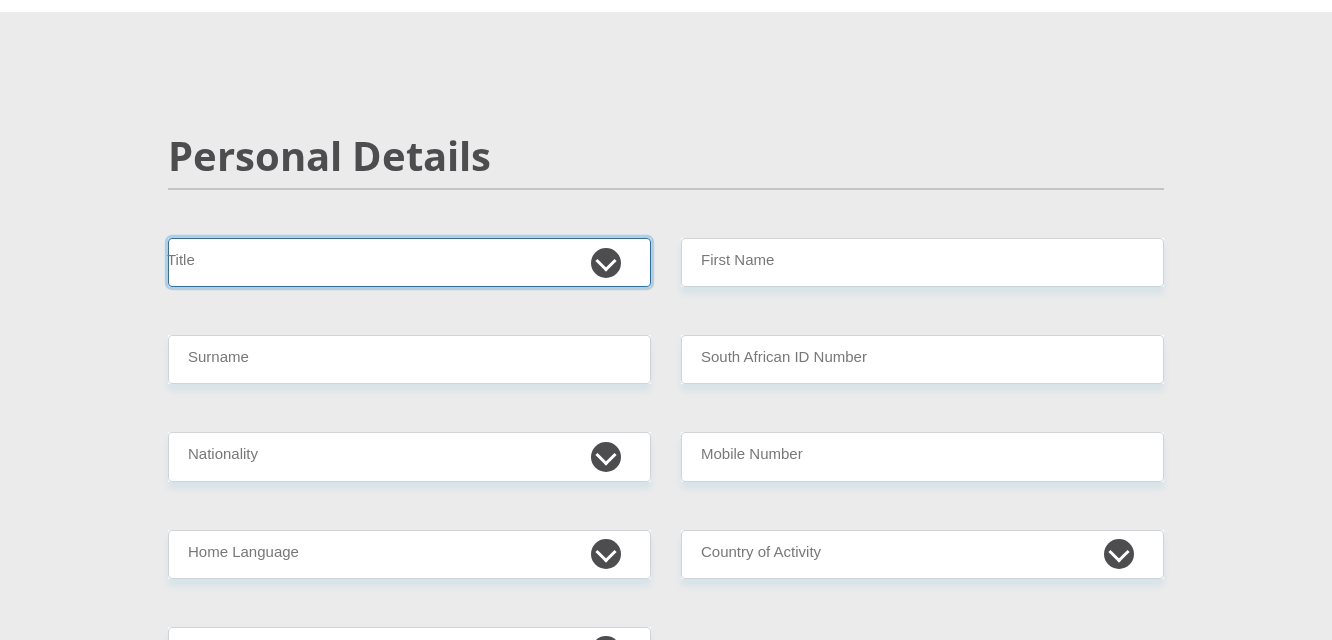 select on "Ms" 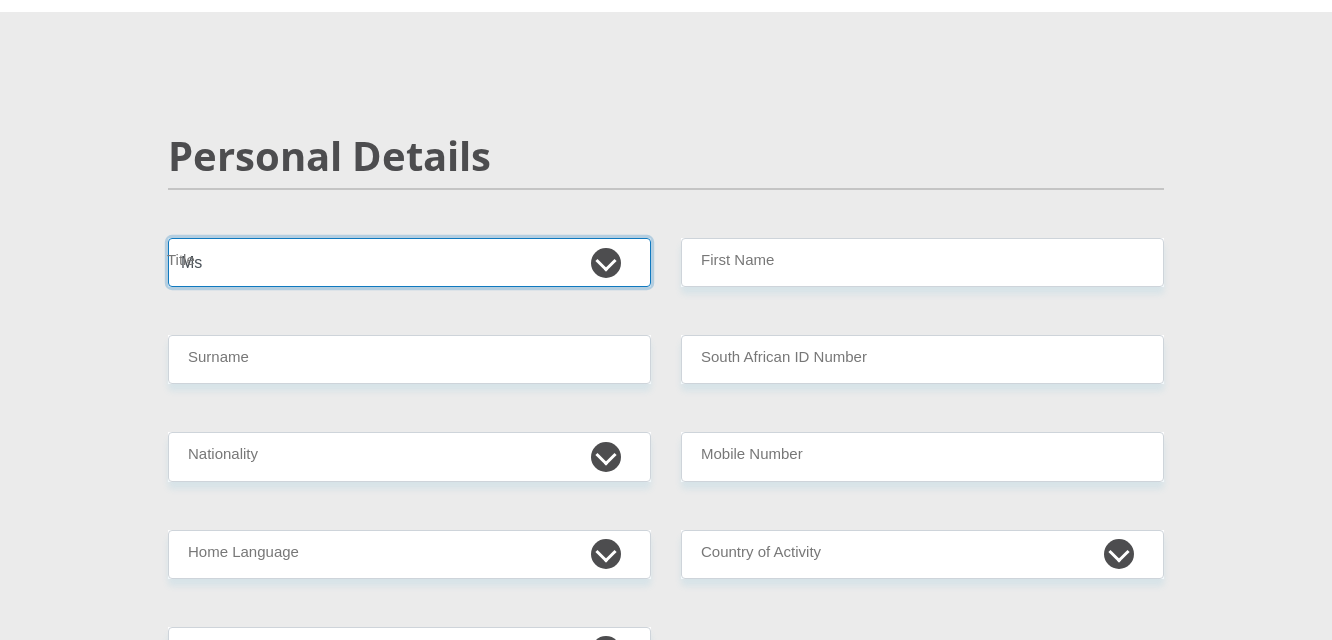 click on "Mr
Ms
Mrs
Dr
Other" at bounding box center (409, 262) 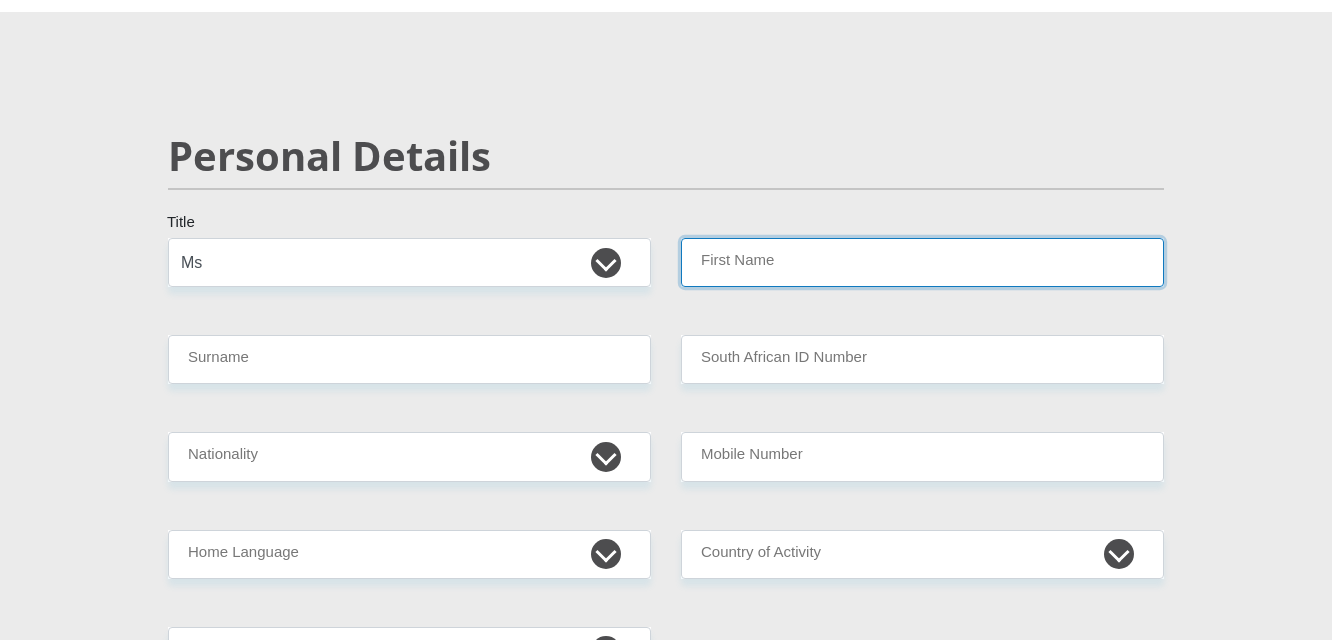 click on "First Name" at bounding box center (922, 262) 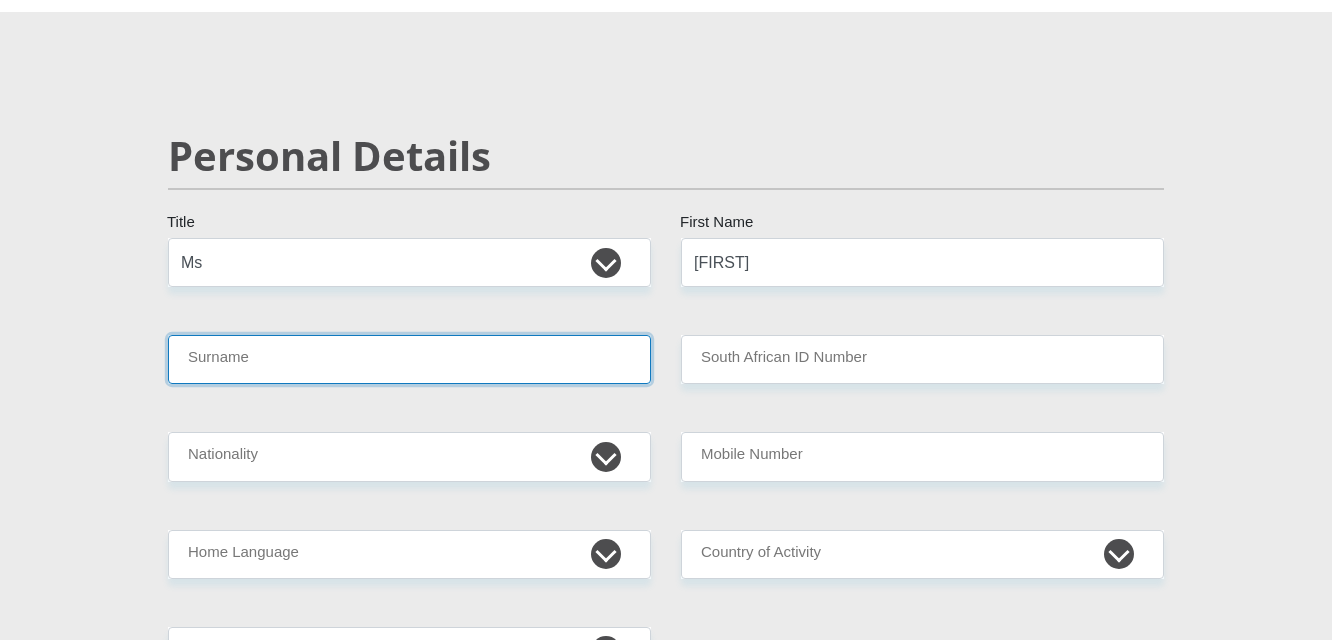 type on "[LAST]" 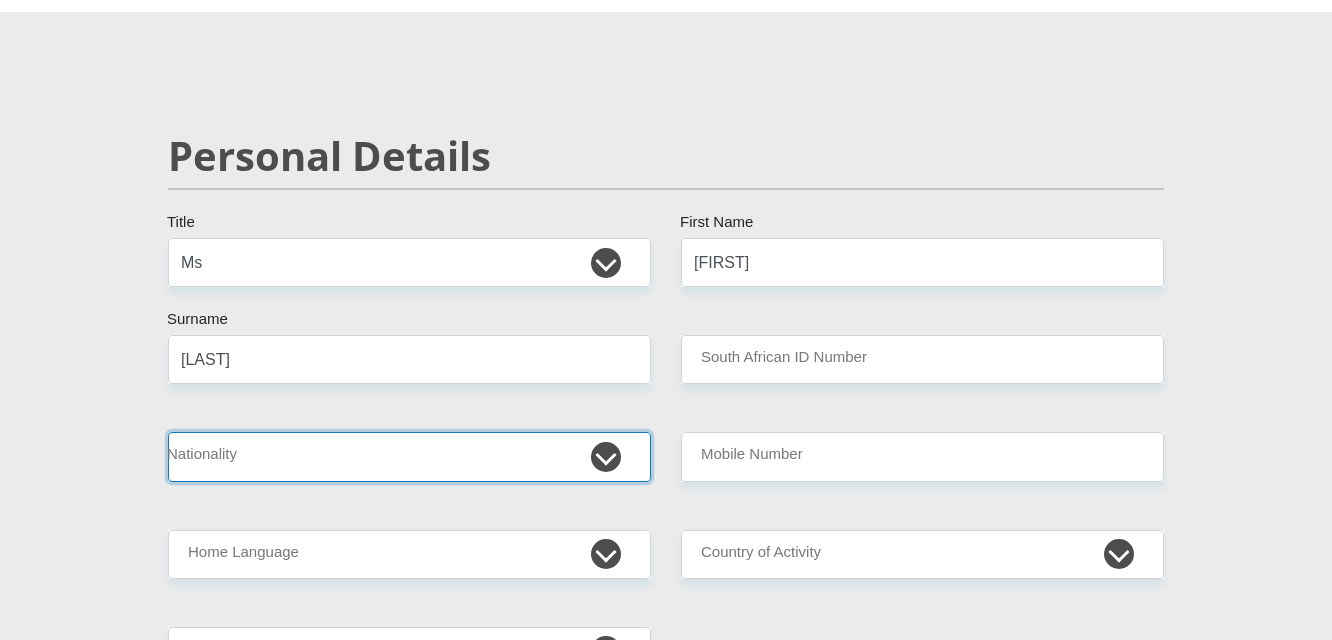 select on "ZAF" 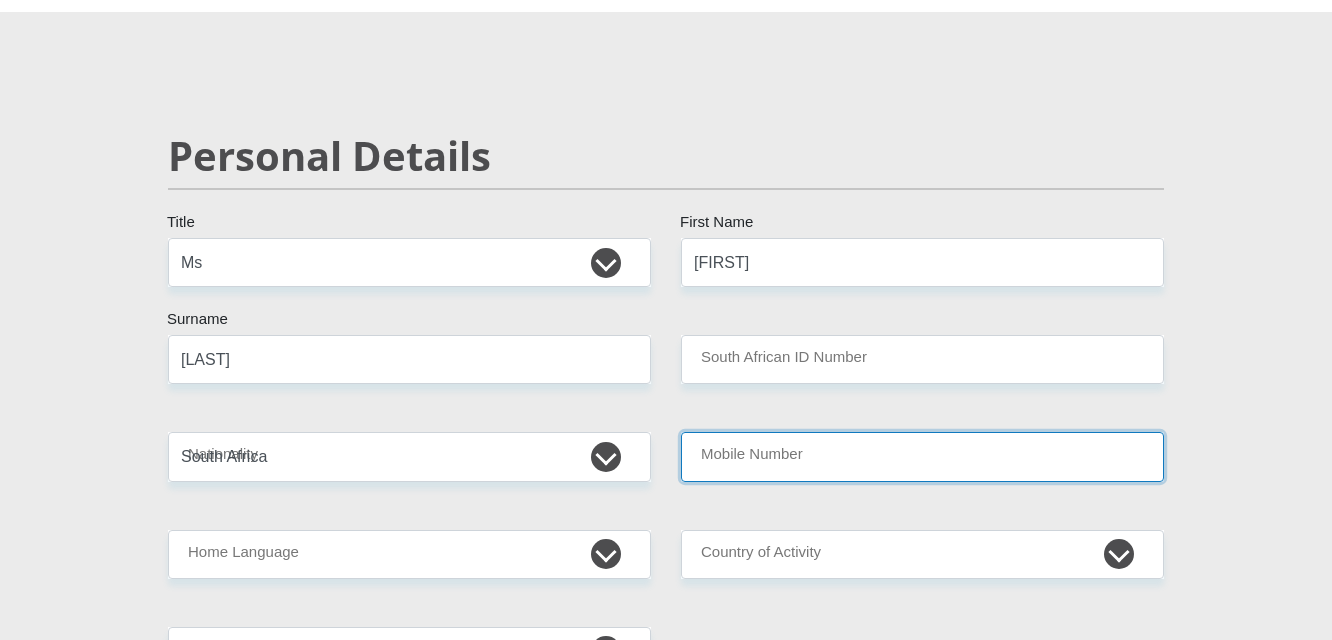type on "[PHONE]" 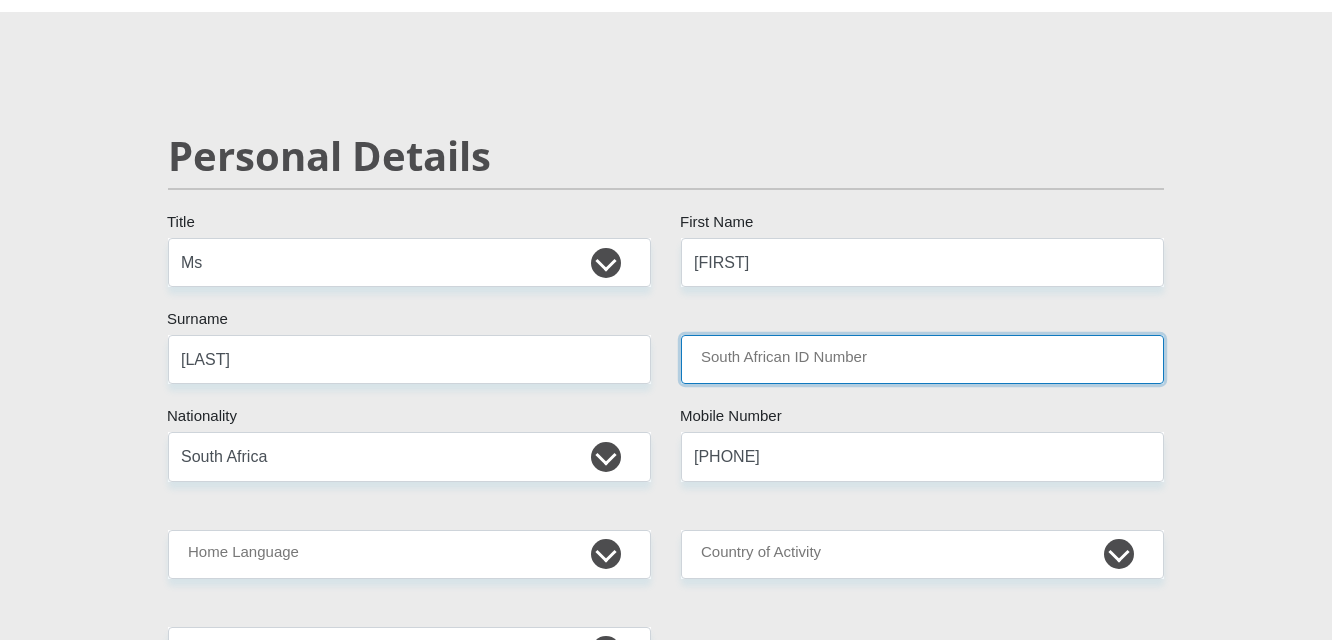 click on "South African ID Number" at bounding box center (922, 359) 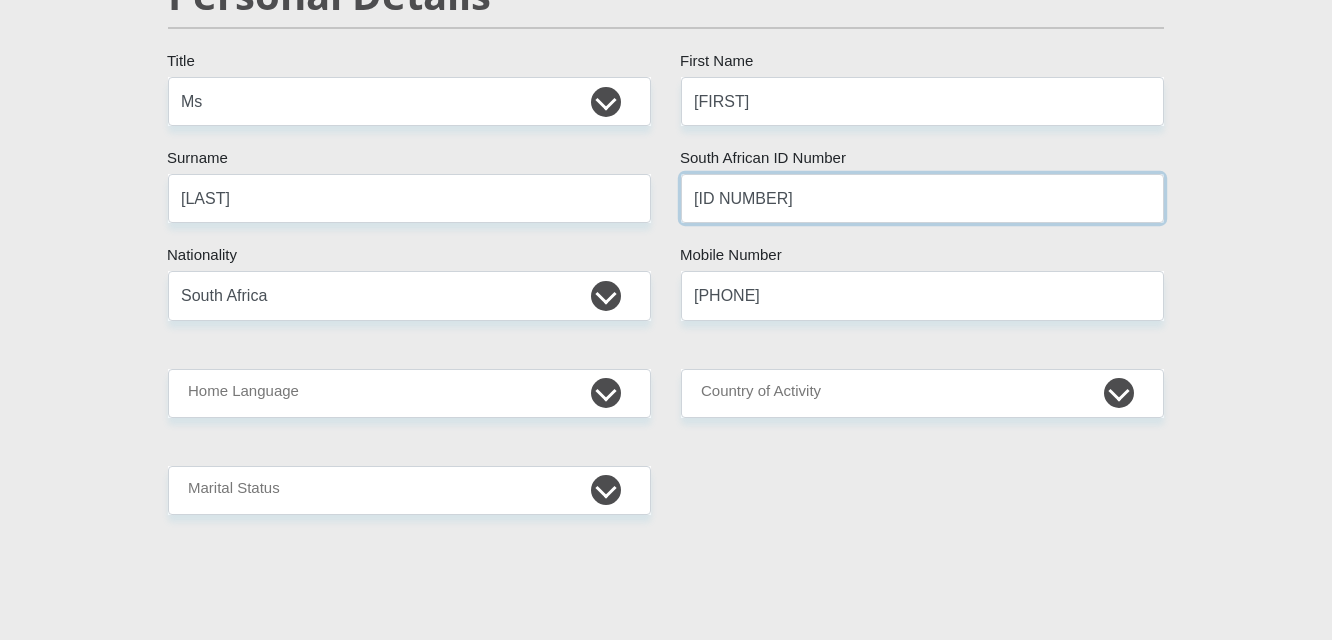 scroll, scrollTop: 300, scrollLeft: 0, axis: vertical 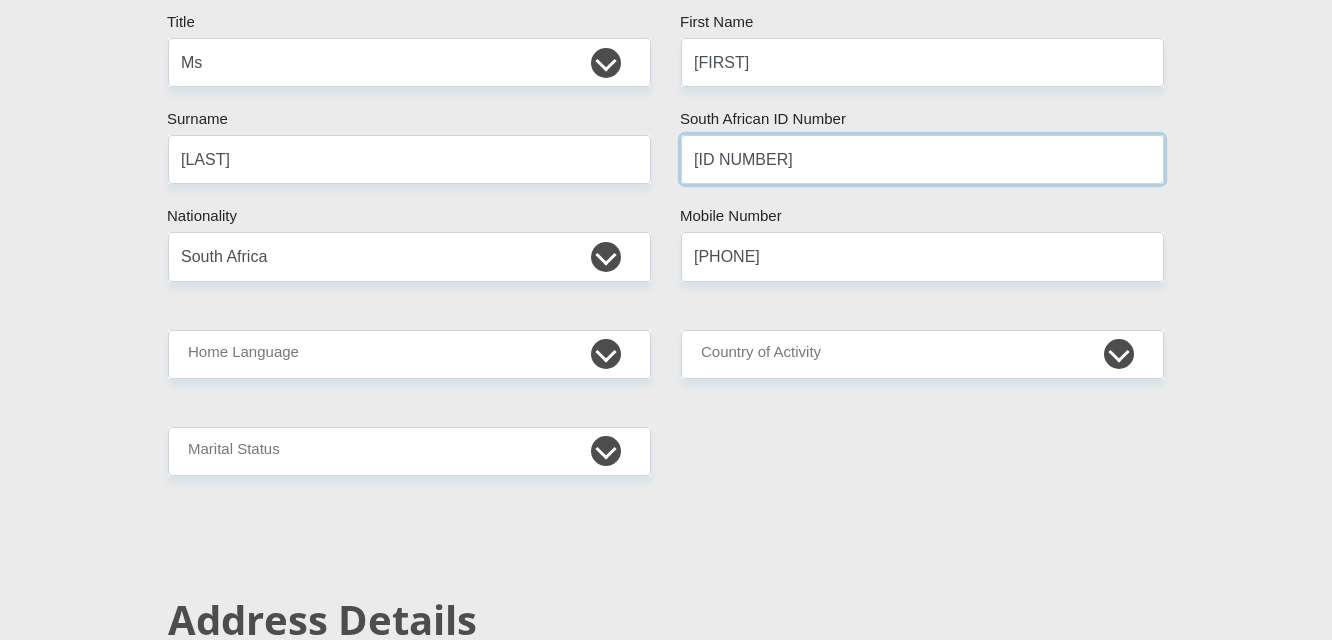 type on "[ID NUMBER]" 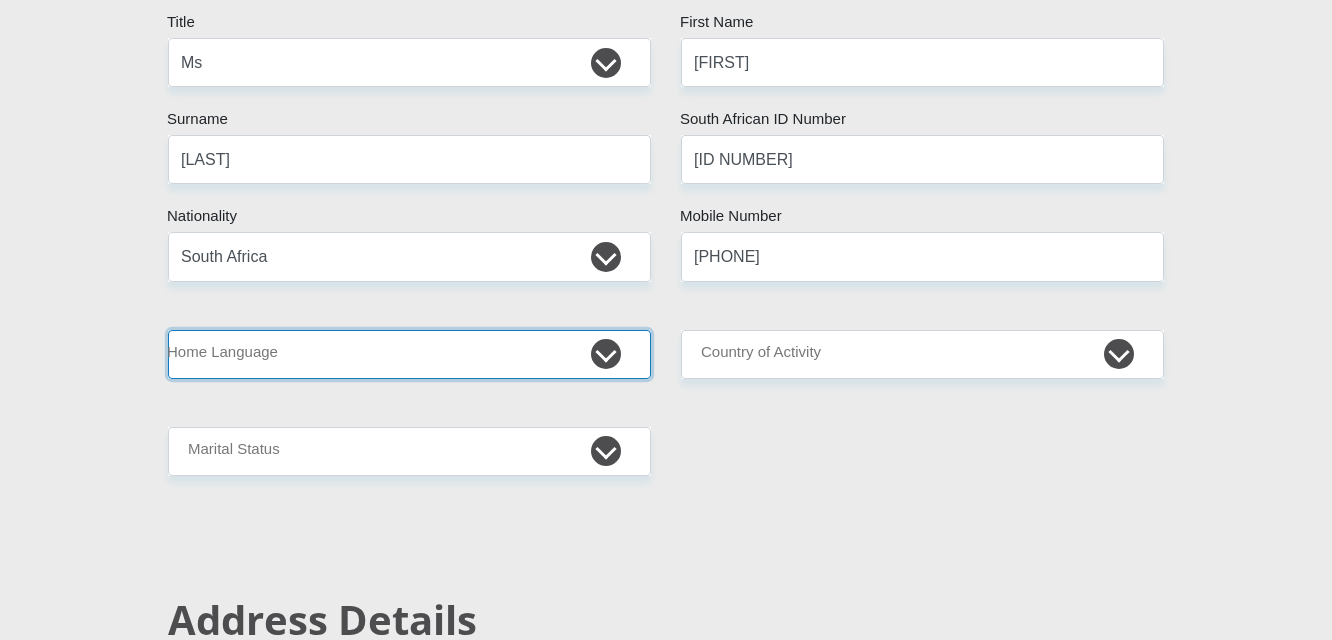 click on "Afrikaans
English
Sepedi
South Ndebele
Southern Sotho
Swati
Tsonga
Tswana
Venda
Xhosa
Zulu
Other" at bounding box center (409, 354) 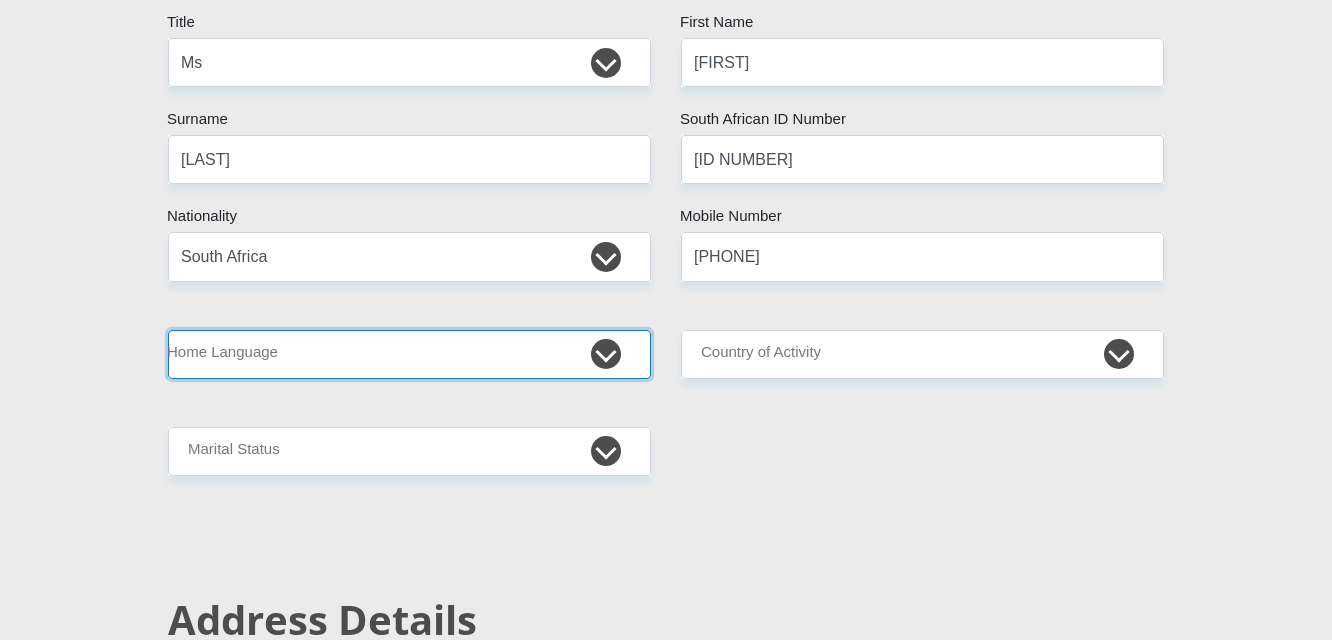 select on "eng" 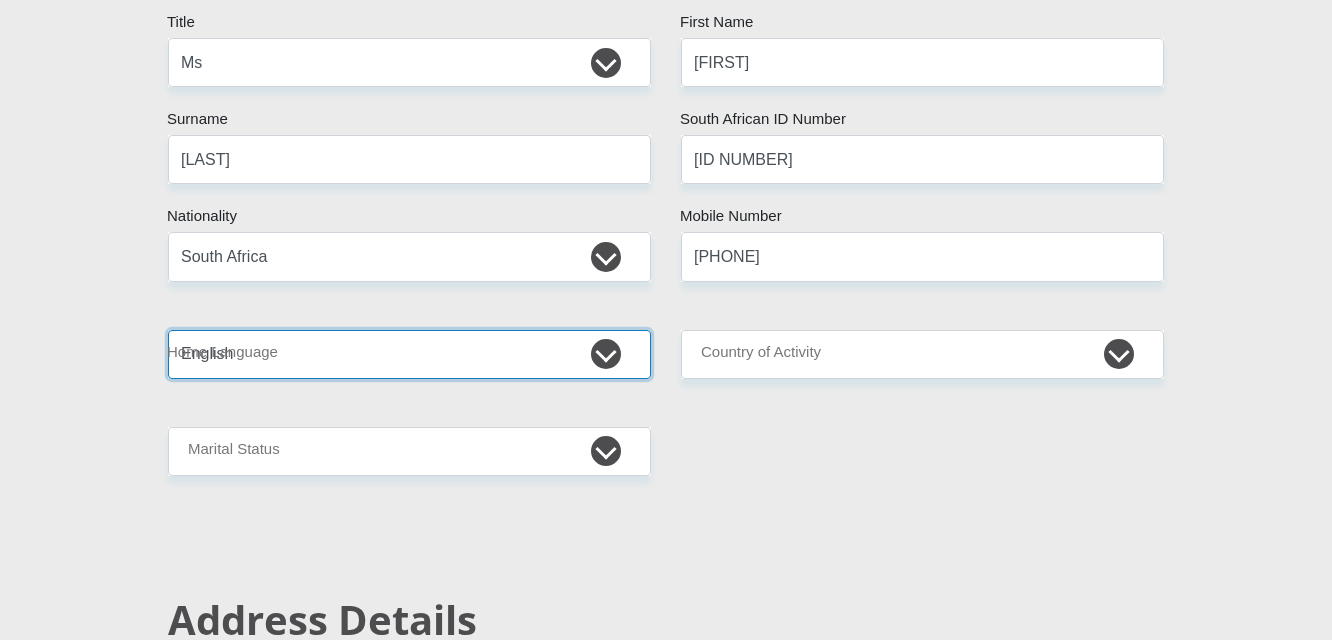 click on "Afrikaans
English
Sepedi
South Ndebele
Southern Sotho
Swati
Tsonga
Tswana
Venda
Xhosa
Zulu
Other" at bounding box center [409, 354] 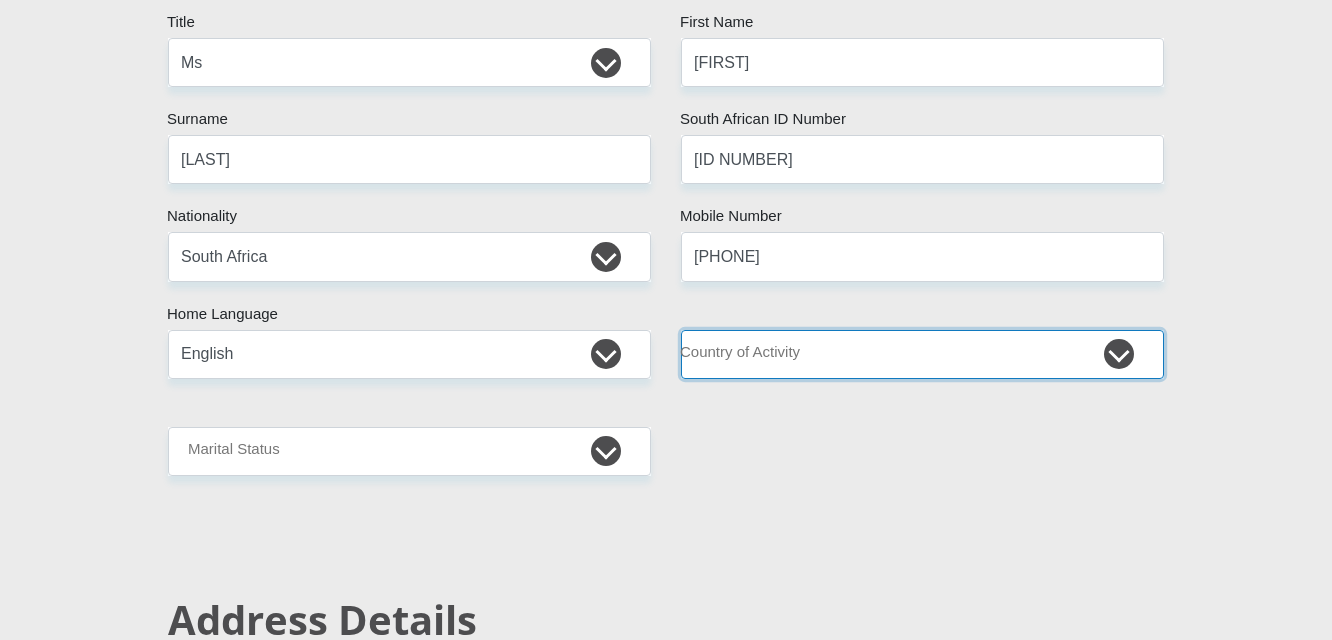 click on "South Africa
Afghanistan
Aland Islands
Albania
Algeria
America Samoa
American Virgin Islands
Andorra
Angola
Anguilla
Antarctica
Antigua and Barbuda
Argentina
Armenia
Aruba
Ascension Island
Australia
Austria
Azerbaijan
Chad" at bounding box center (922, 354) 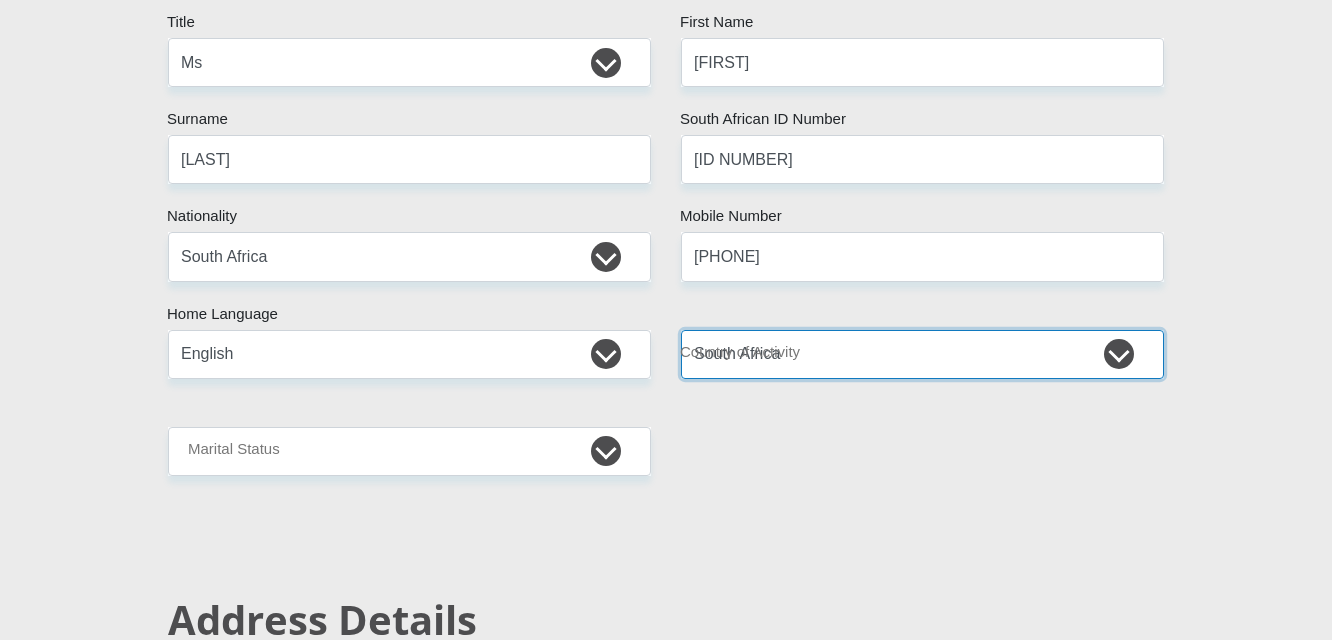 click on "South Africa
Afghanistan
Aland Islands
Albania
Algeria
America Samoa
American Virgin Islands
Andorra
Angola
Anguilla
Antarctica
Antigua and Barbuda
Argentina
Armenia
Aruba
Ascension Island
Australia
Austria
Azerbaijan
Chad" at bounding box center [922, 354] 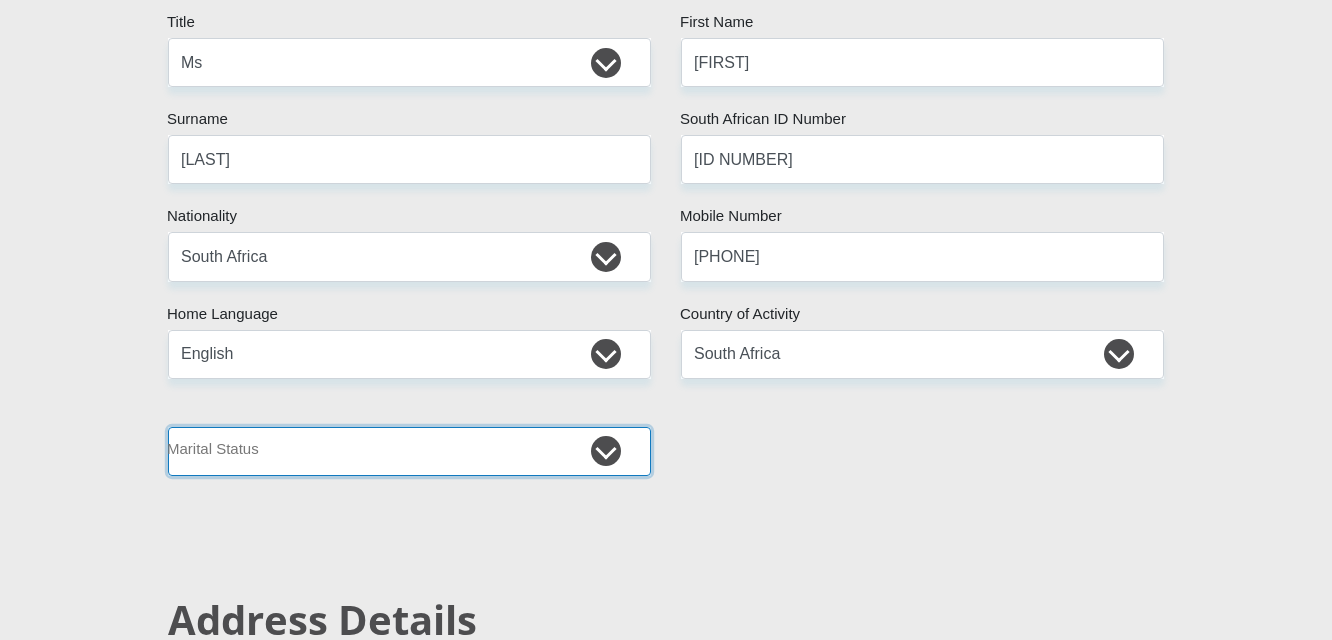 click on "Married ANC
Single
Divorced
Widowed
Married COP or Customary Law" at bounding box center (409, 451) 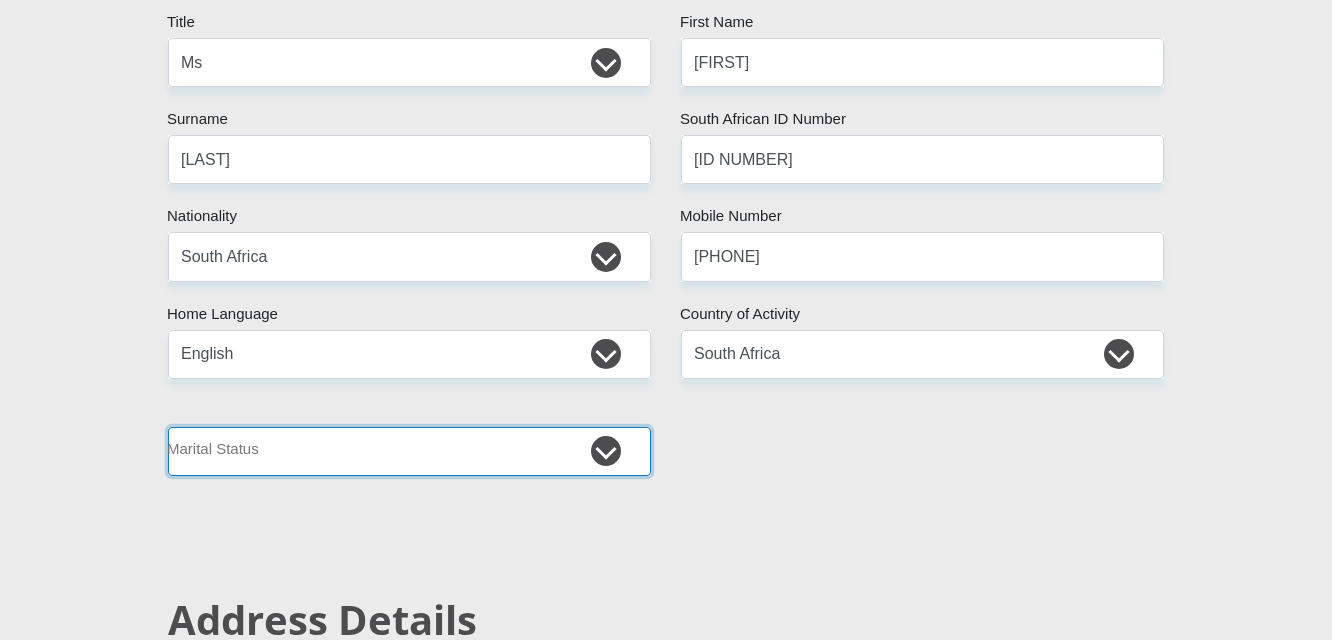 select on "2" 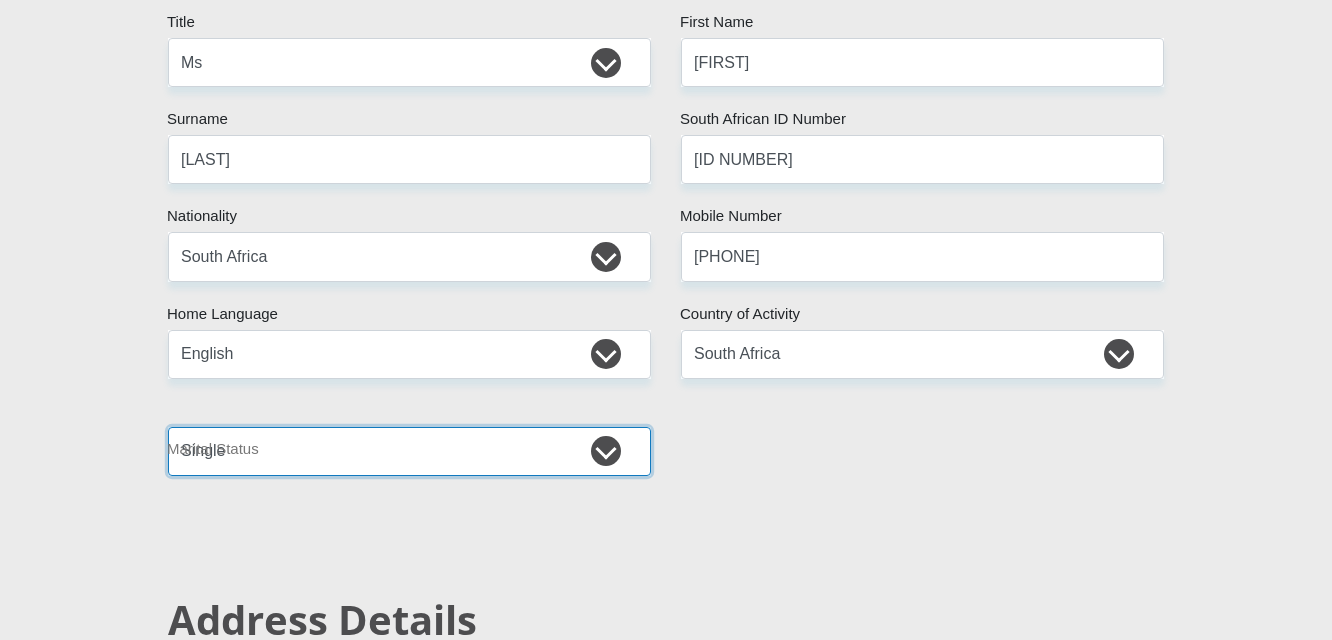 click on "Married ANC
Single
Divorced
Widowed
Married COP or Customary Law" at bounding box center [409, 451] 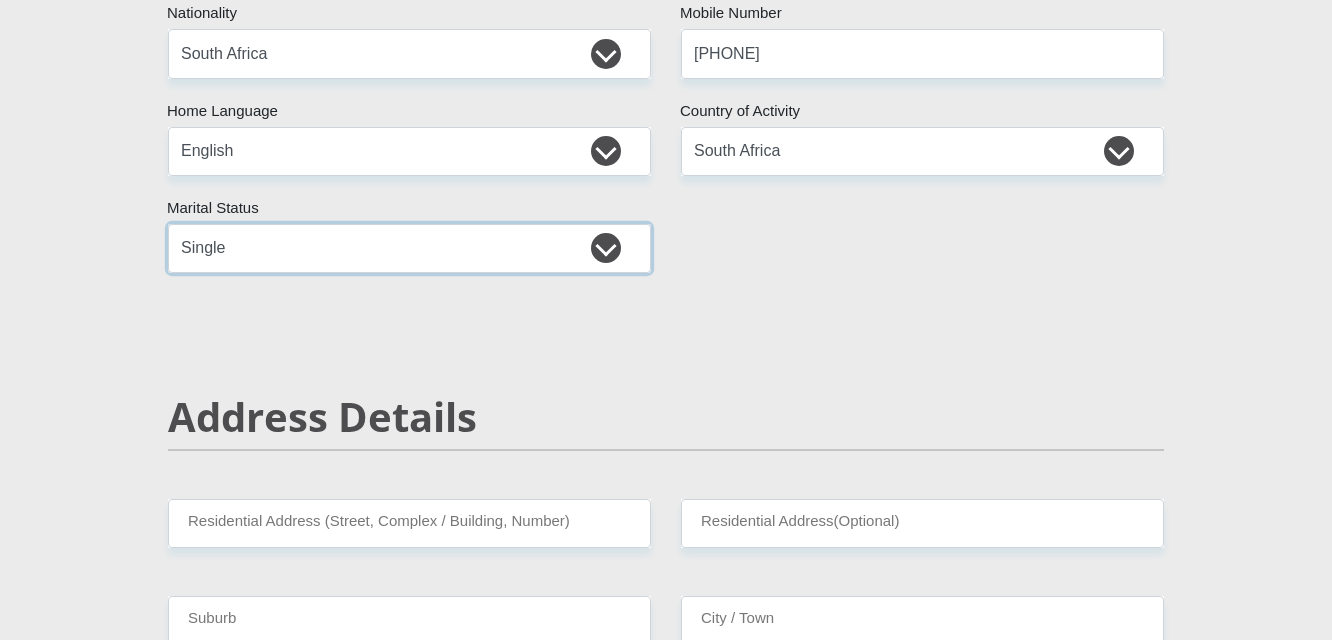 scroll, scrollTop: 800, scrollLeft: 0, axis: vertical 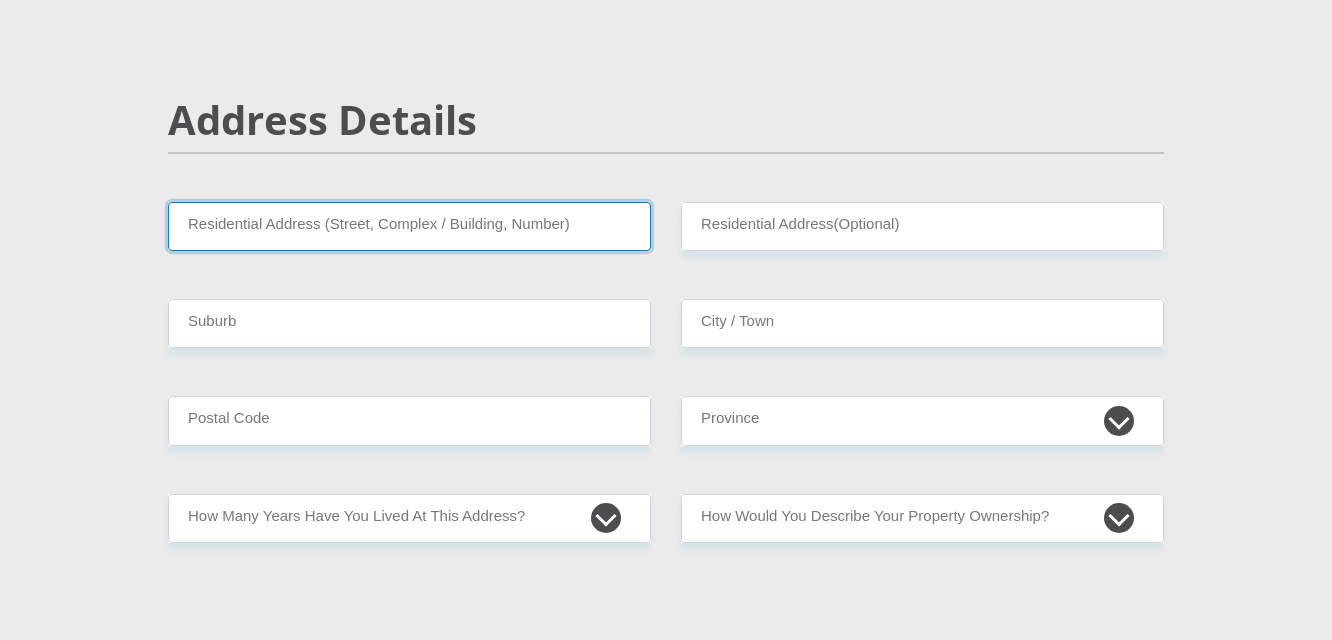 click on "Residential Address (Street, Complex / Building, Number)" at bounding box center (409, 226) 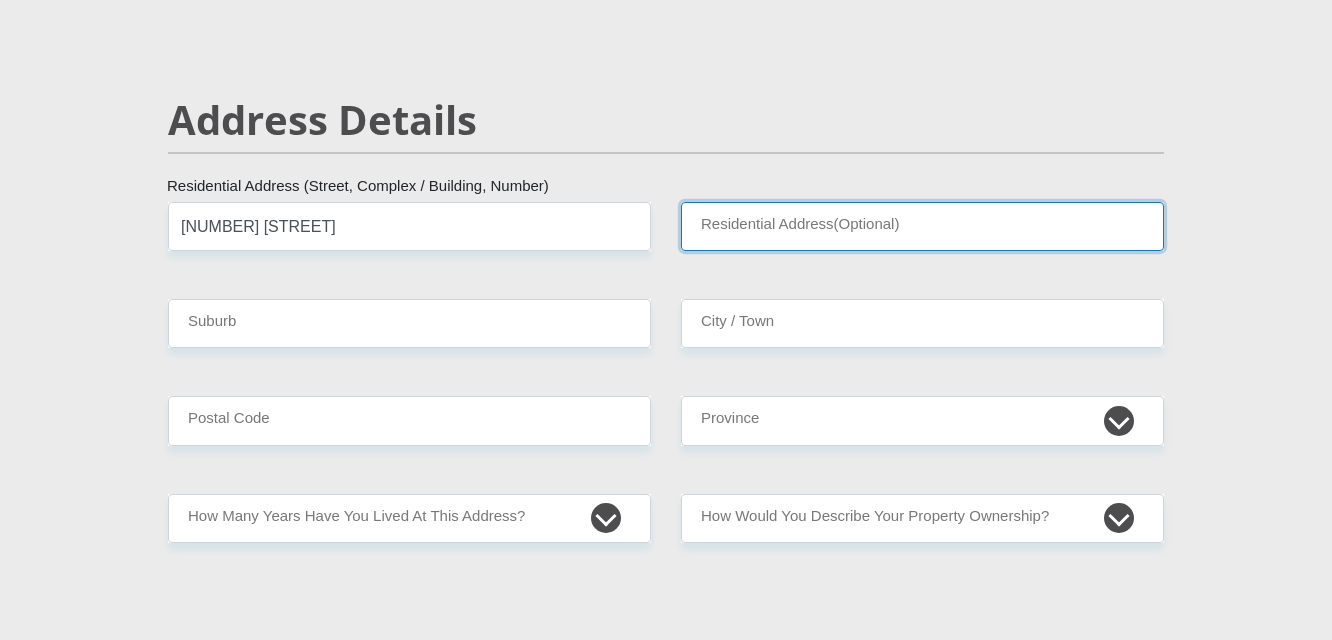 type on "[CITY]" 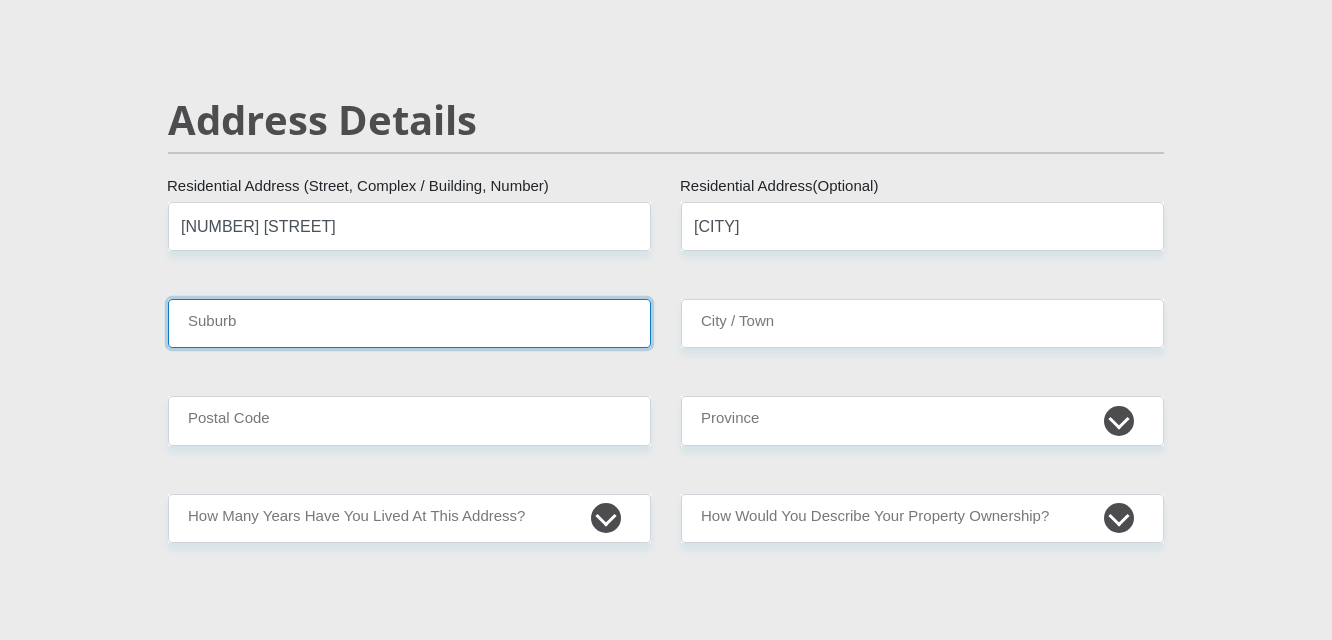 type on "[CITY]" 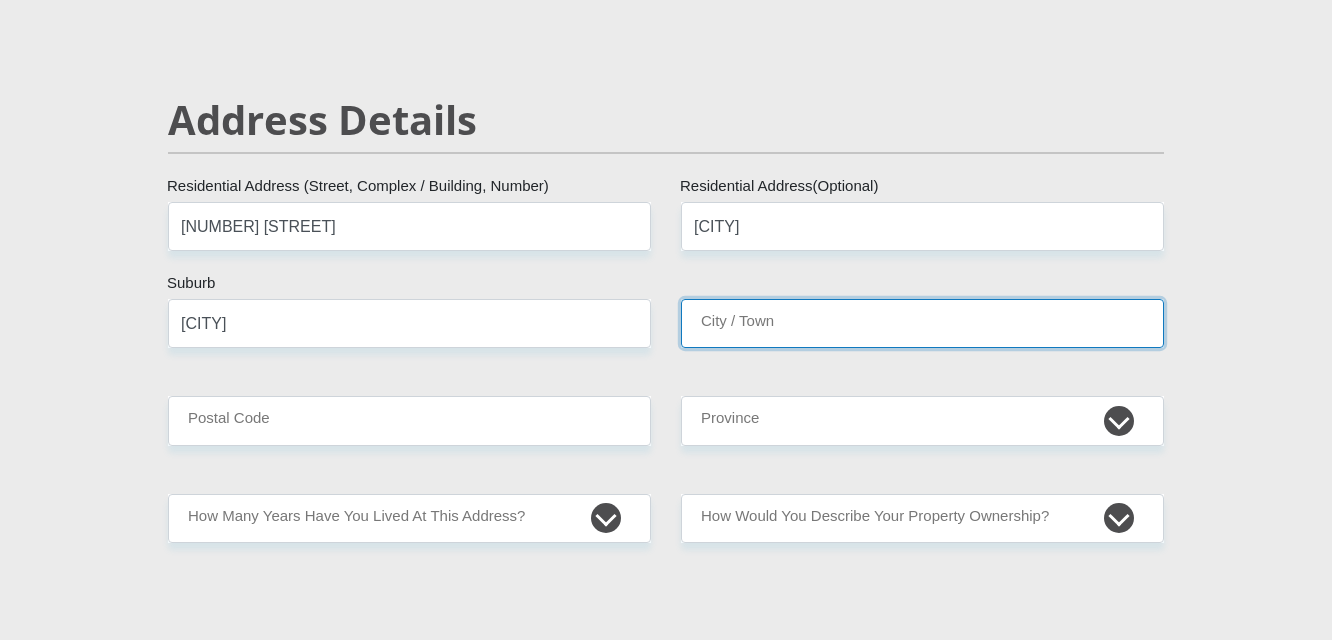 type on "[CITY]" 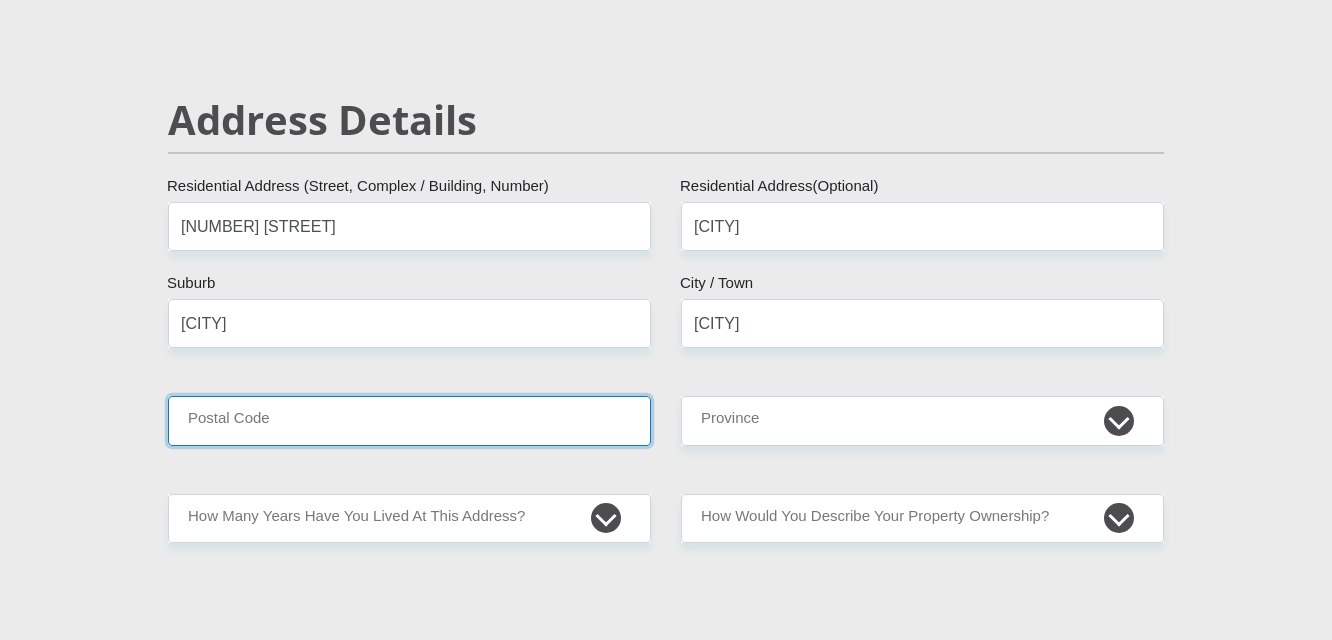 type on "7785" 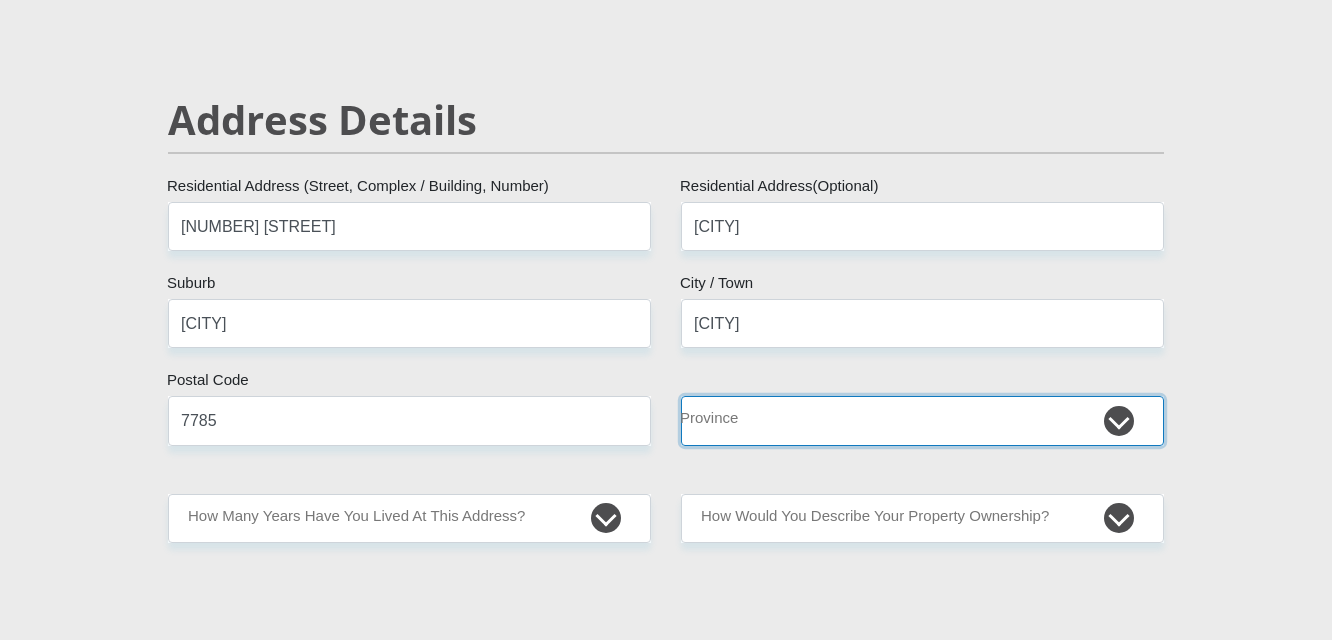 click on "Eastern Cape
Free State
Gauteng
KwaZulu-Natal
Limpopo
Mpumalanga
Northern Cape
North West
Western Cape" at bounding box center (922, 420) 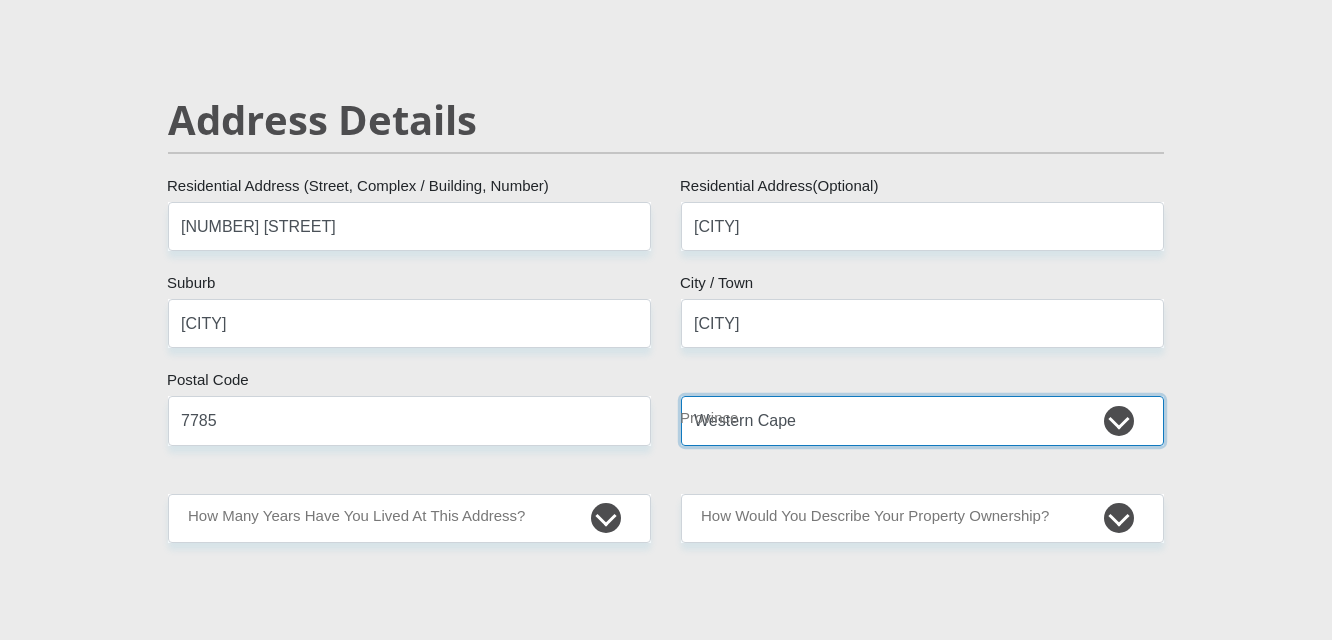 click on "Eastern Cape
Free State
Gauteng
KwaZulu-Natal
Limpopo
Mpumalanga
Northern Cape
North West
Western Cape" at bounding box center [922, 420] 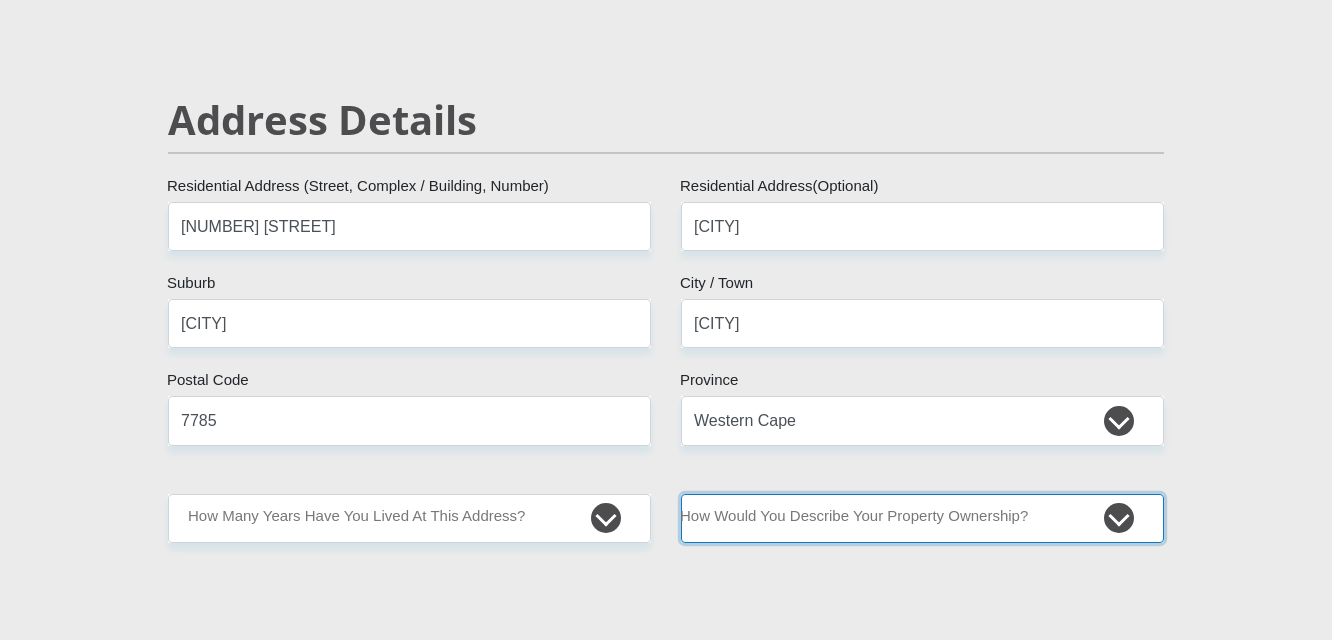 click on "Owned
Rented
Family Owned
Company Dwelling" at bounding box center (922, 518) 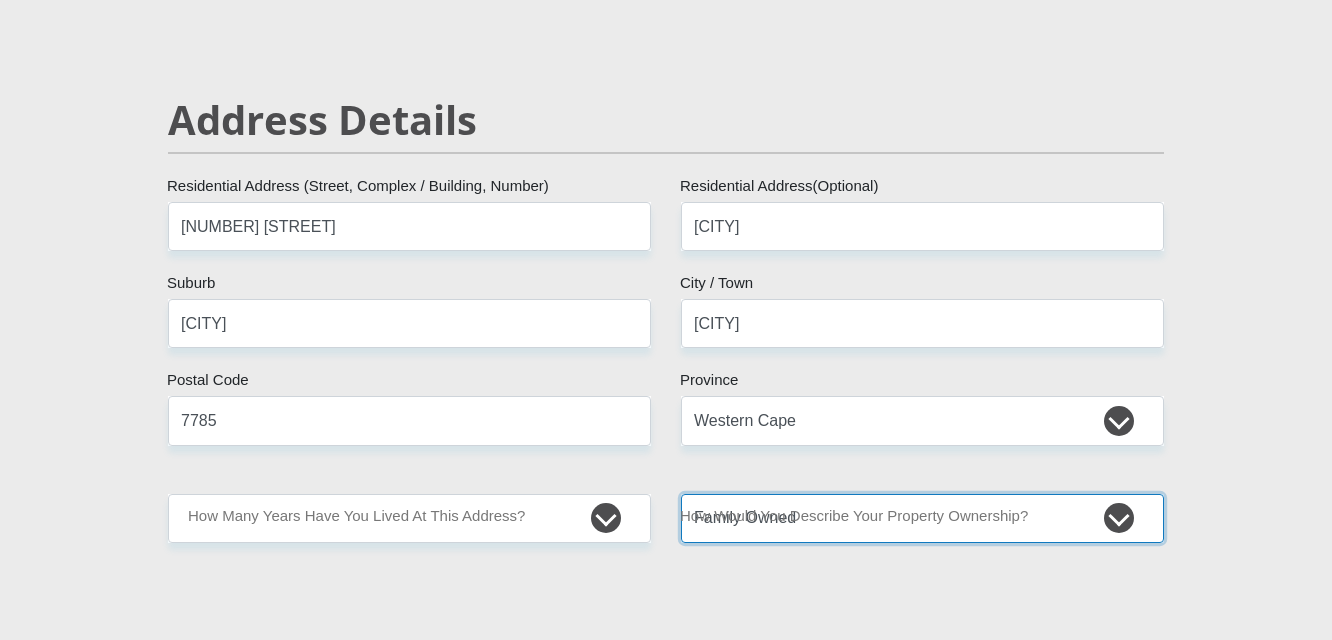 click on "Owned
Rented
Family Owned
Company Dwelling" at bounding box center [922, 518] 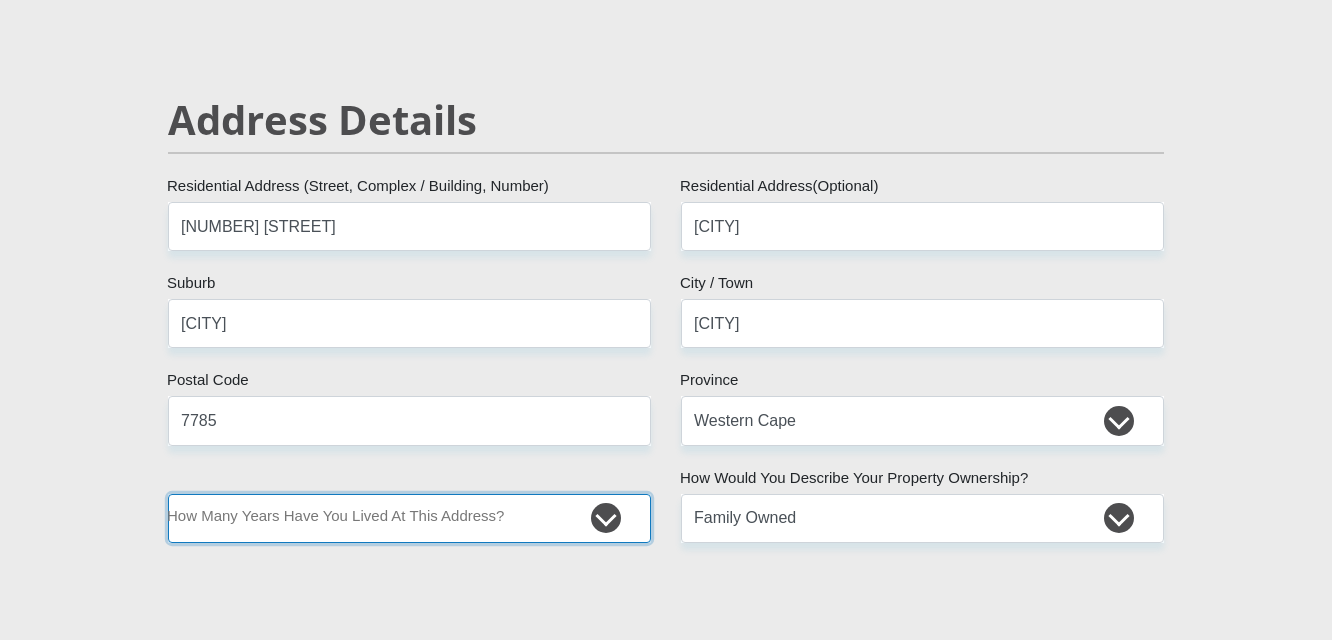 click on "less than 1 year
1-3 years
3-5 years
5+ years" at bounding box center [409, 518] 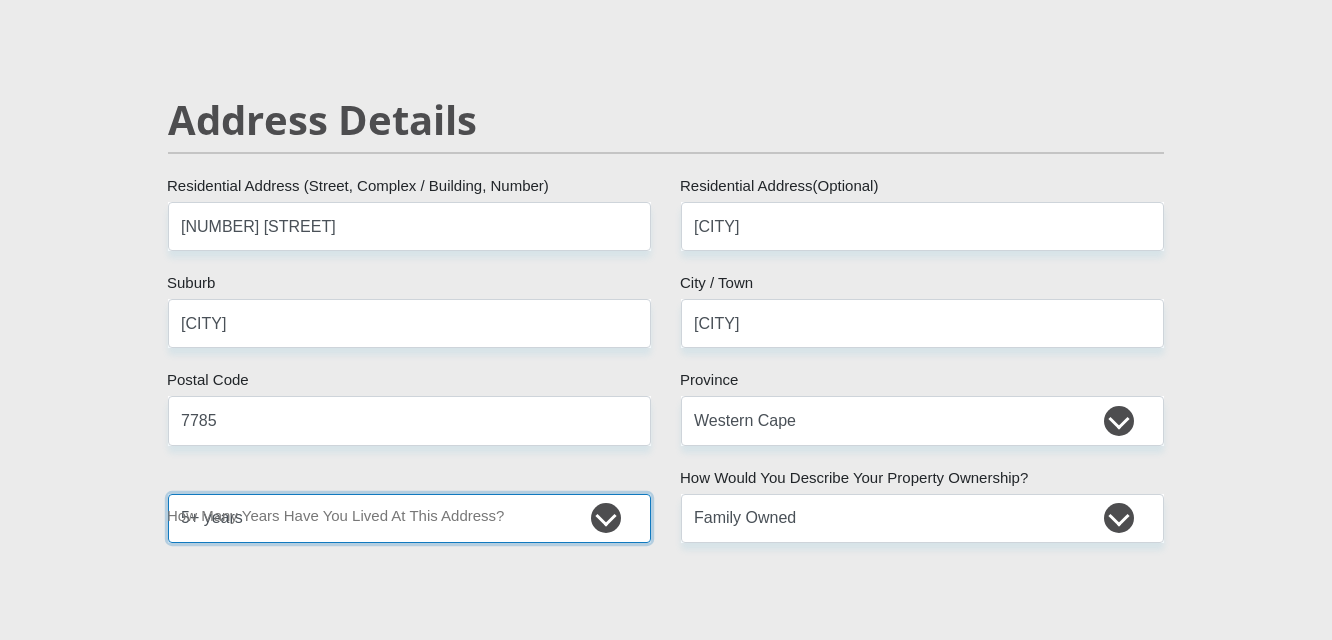 click on "less than 1 year
1-3 years
3-5 years
5+ years" at bounding box center [409, 518] 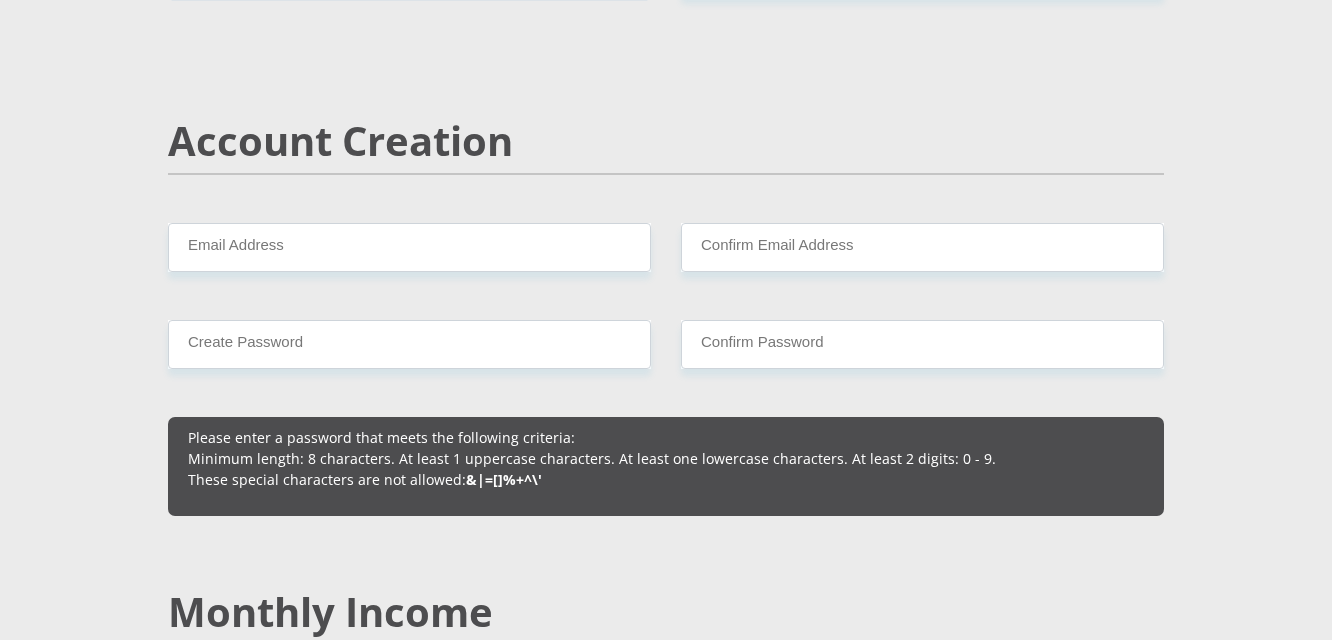 scroll, scrollTop: 1400, scrollLeft: 0, axis: vertical 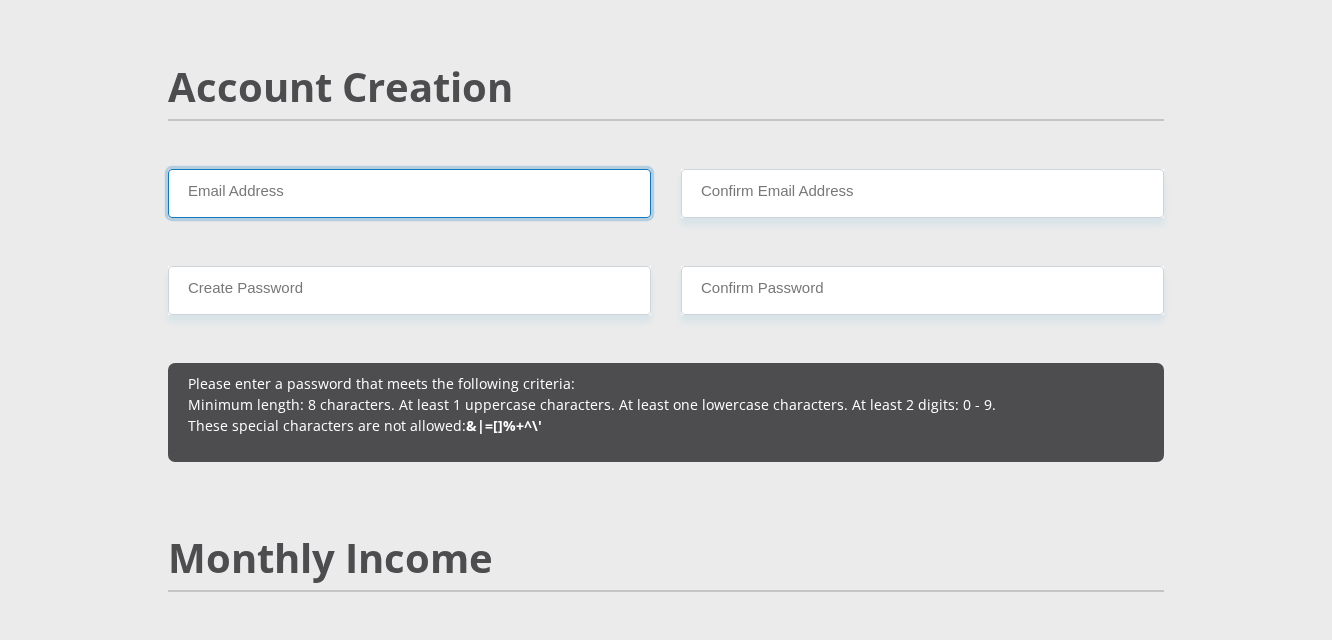 click on "Email Address" at bounding box center [409, 193] 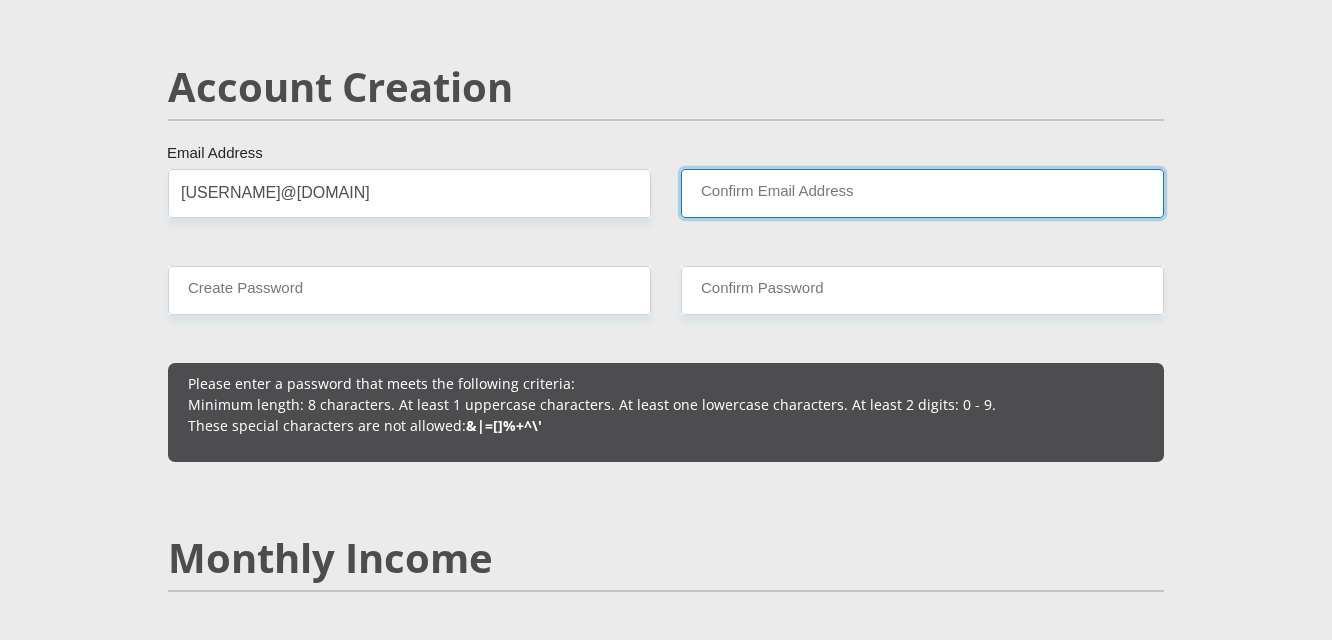 type on "[USERNAME]@[DOMAIN]" 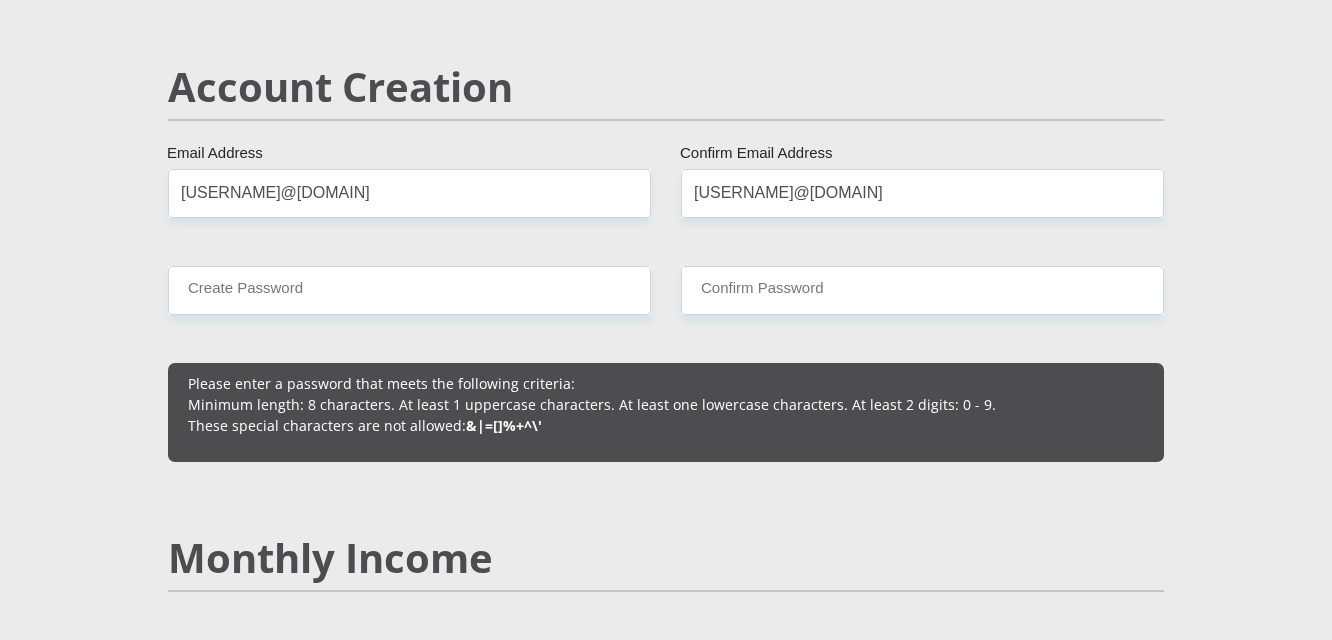 type 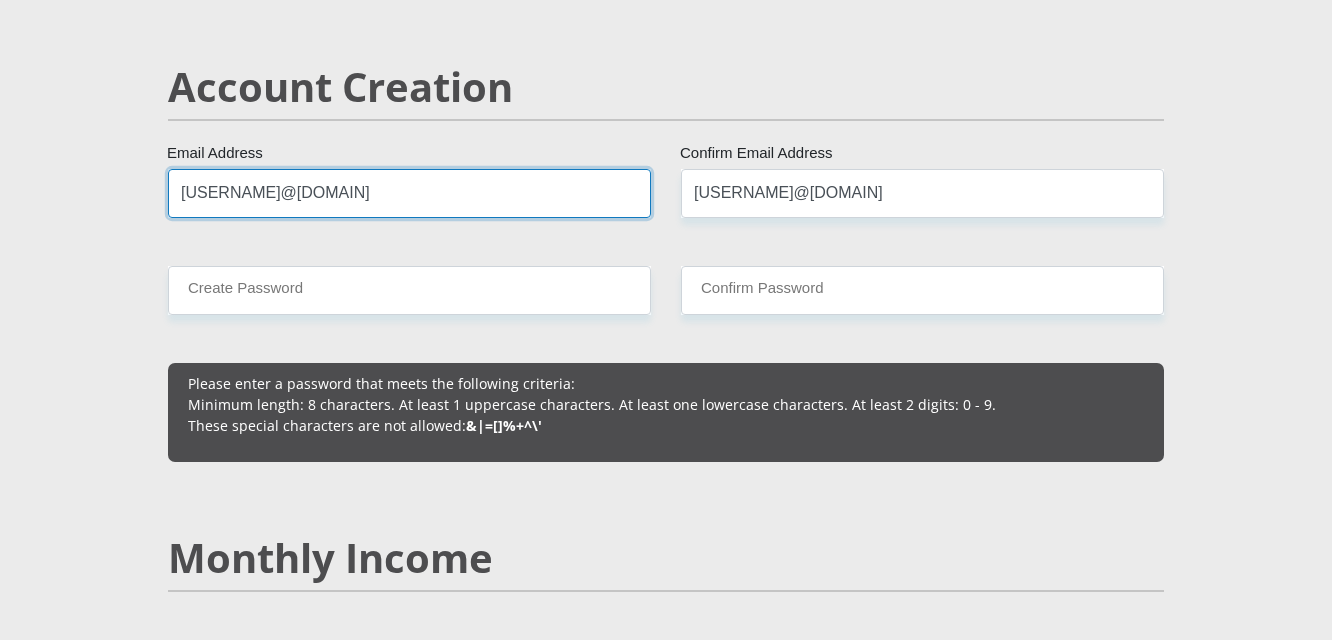 type 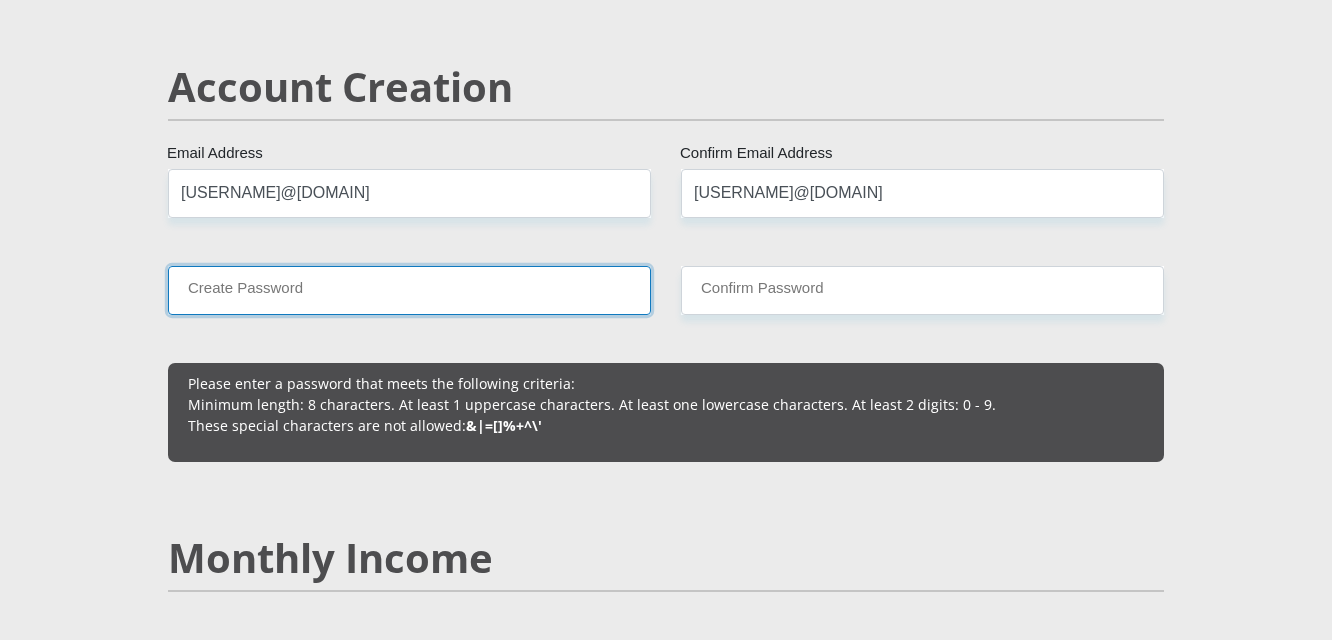click on "Create Password" at bounding box center (409, 290) 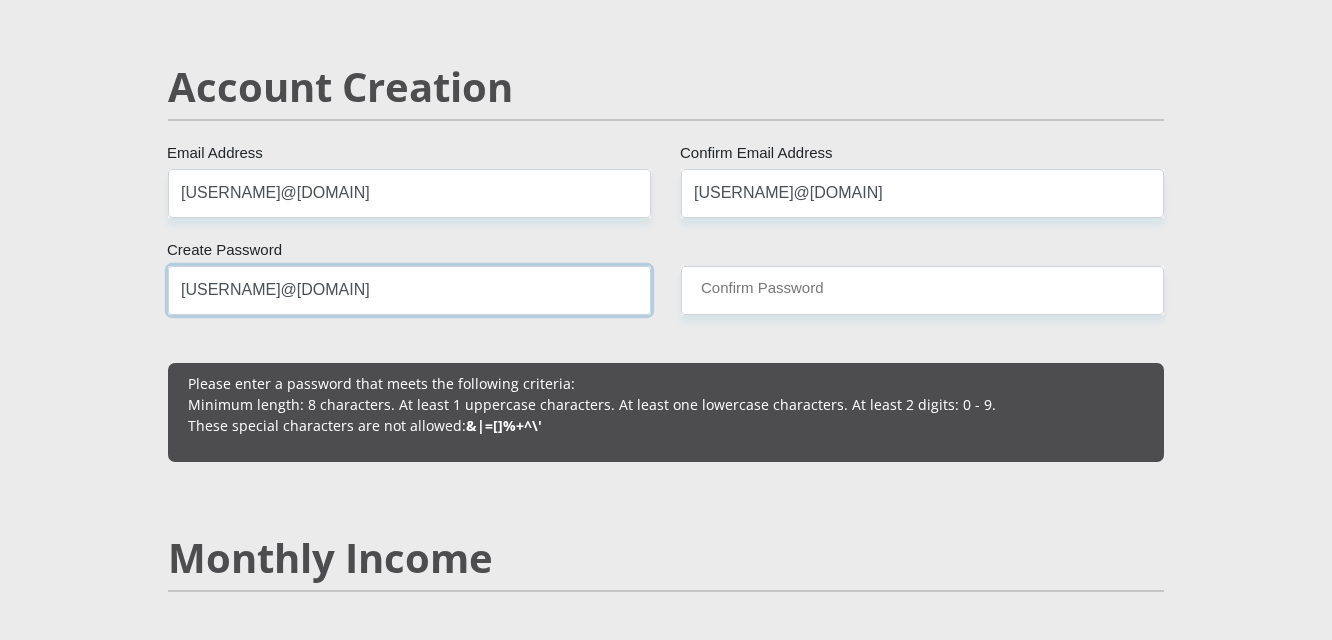 type on "[USERNAME]@[DOMAIN]" 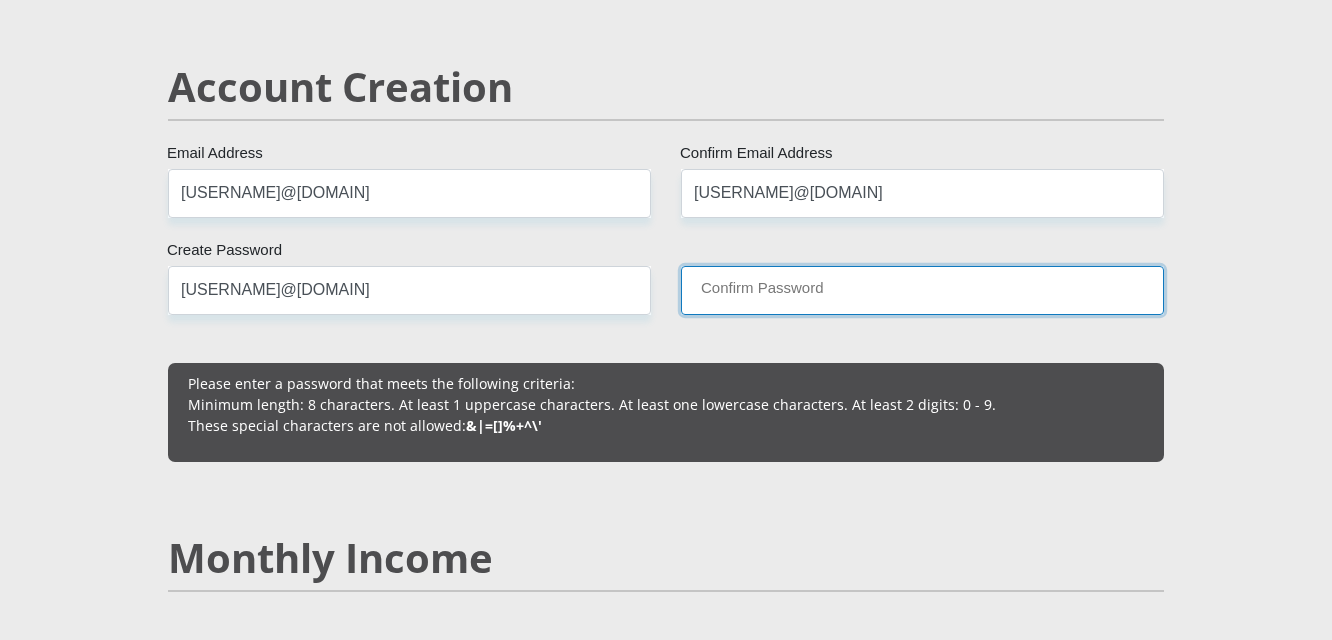 click on "Confirm Password" at bounding box center (922, 290) 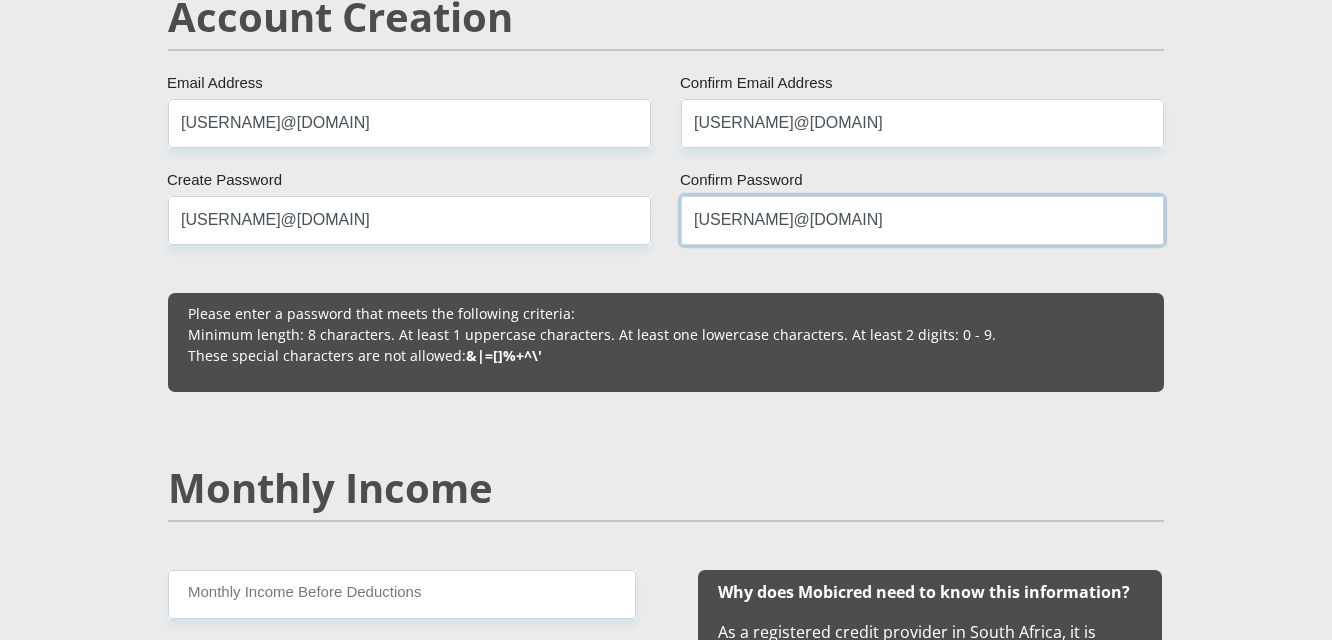 scroll, scrollTop: 1800, scrollLeft: 0, axis: vertical 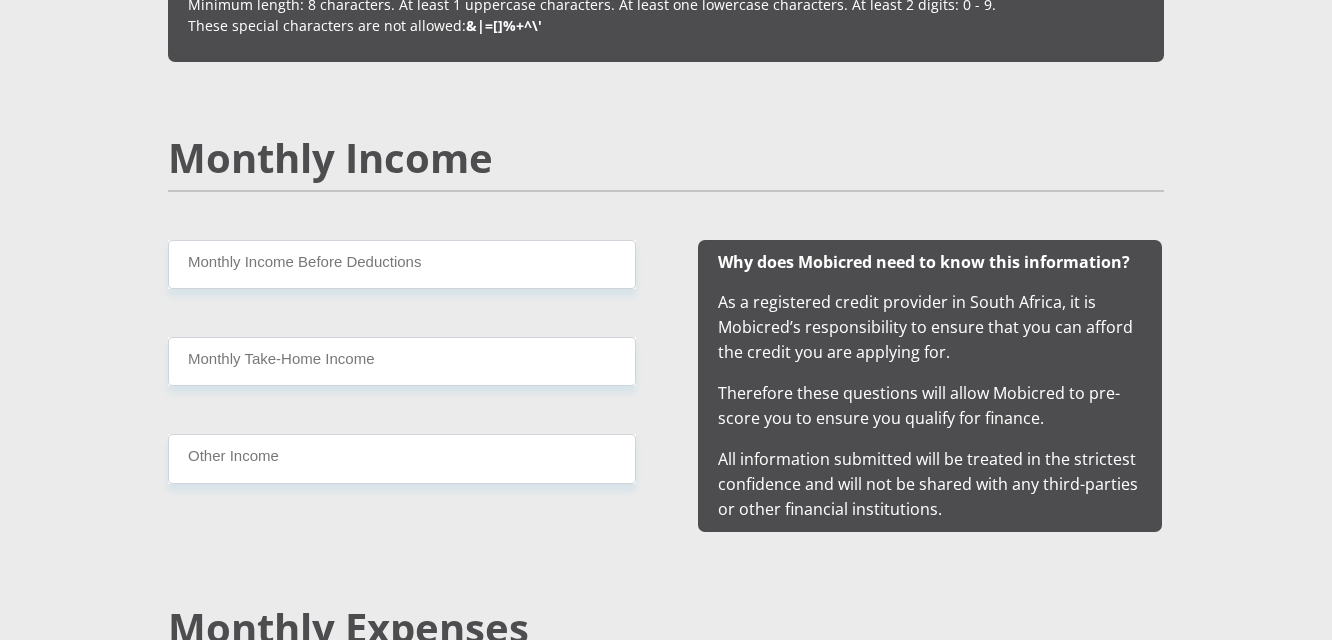 type on "[USERNAME]@[DOMAIN]" 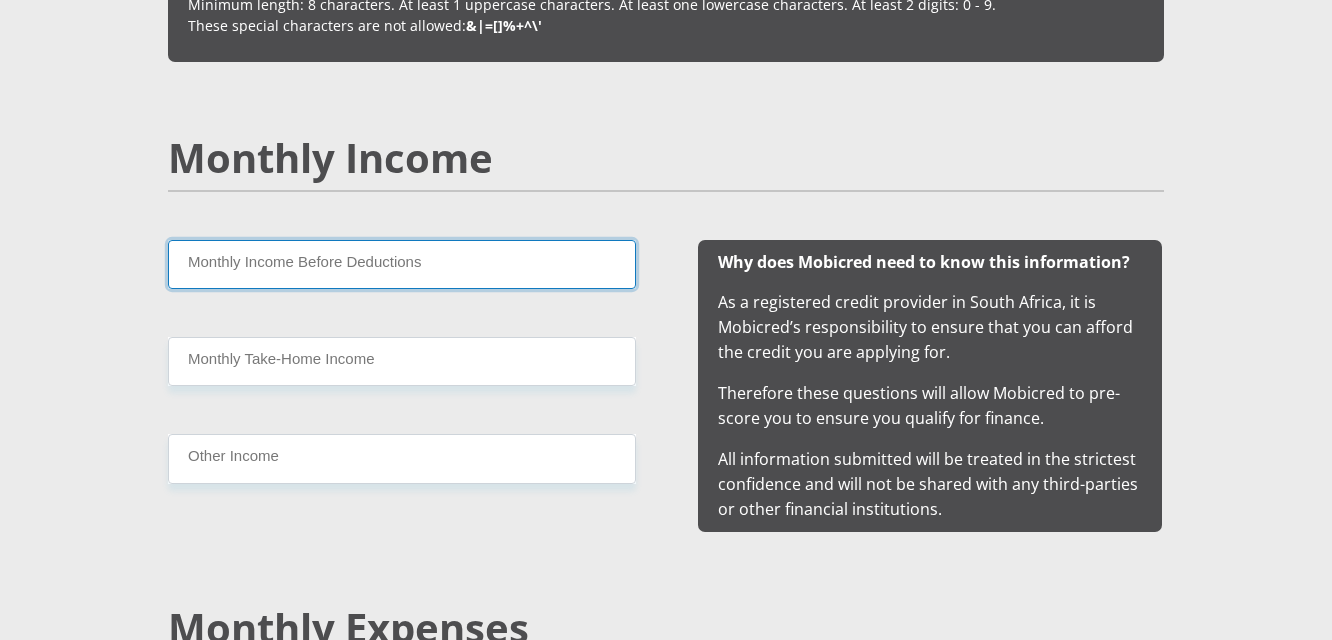 click on "Monthly Income Before Deductions" at bounding box center [402, 264] 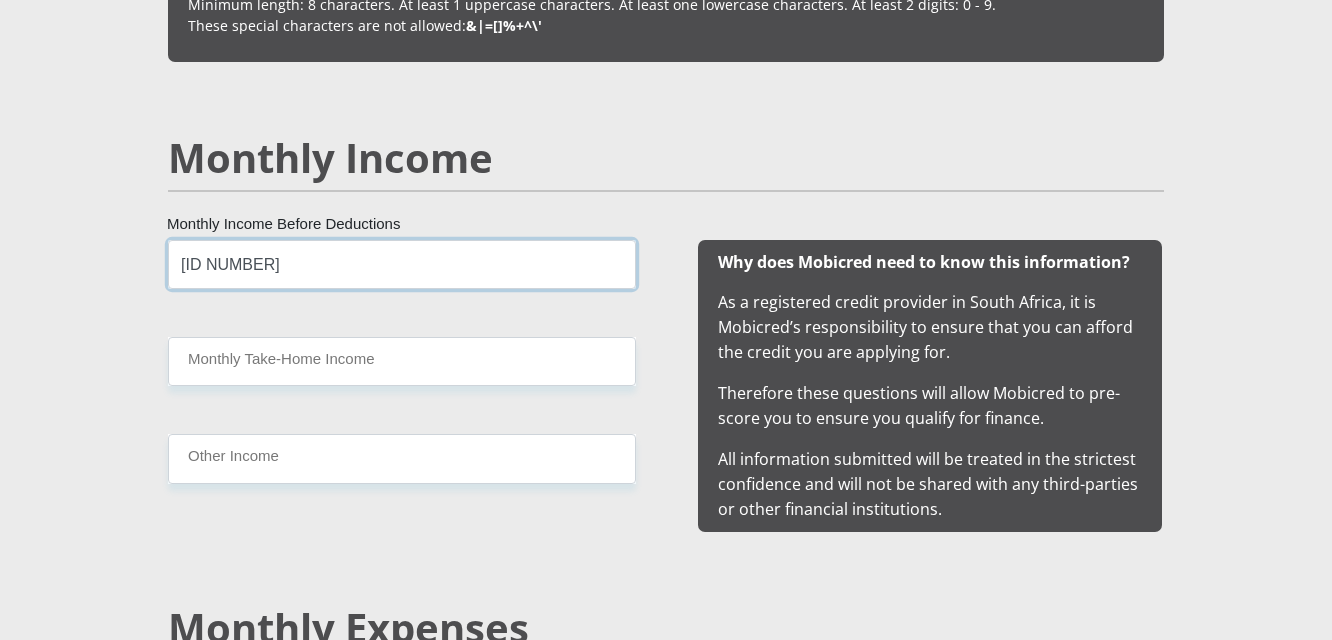 type on "[ID NUMBER]" 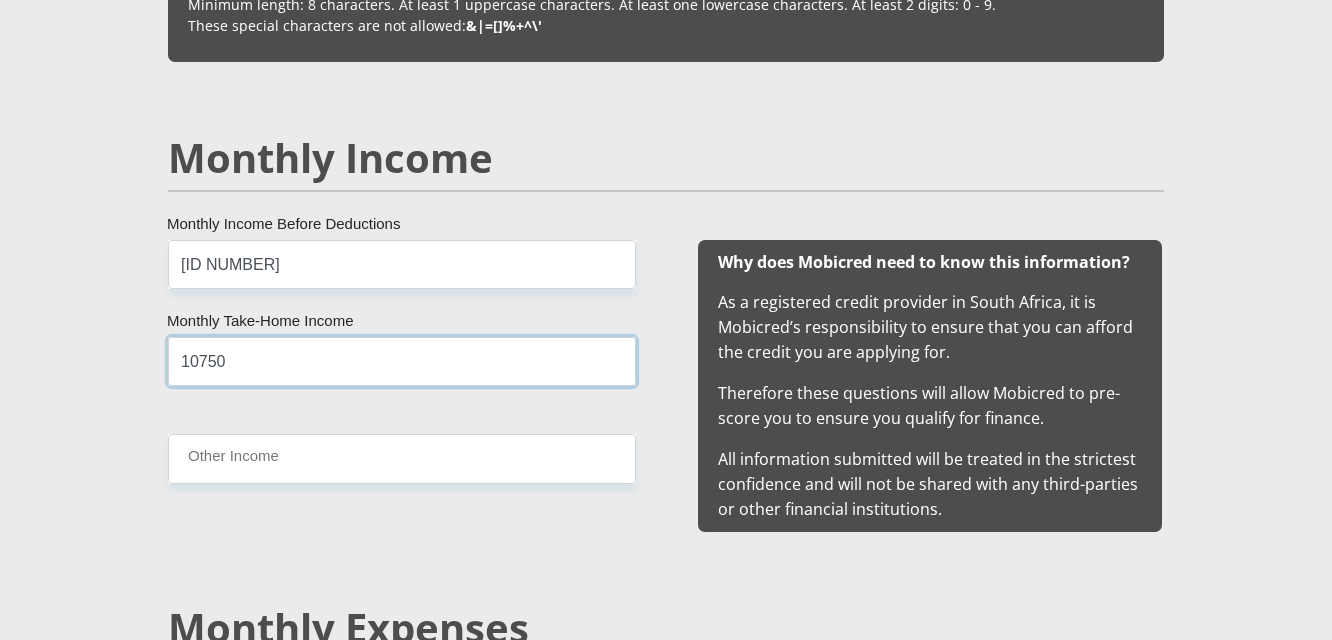 type on "10750" 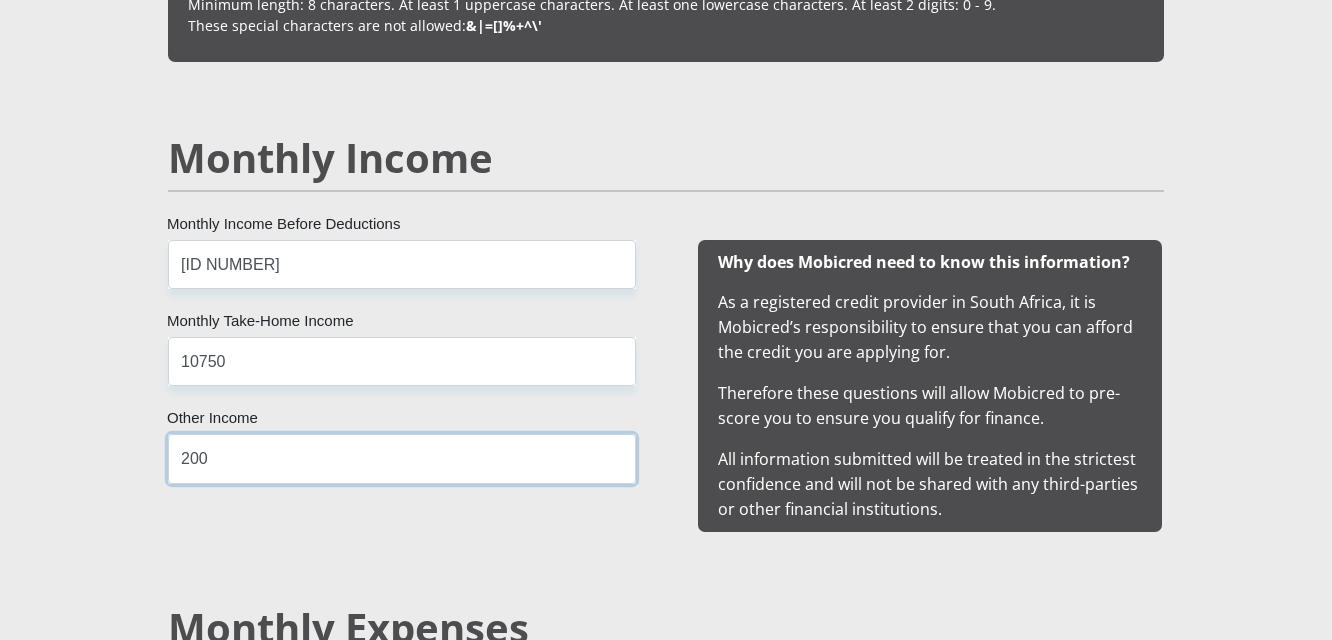 type on "200" 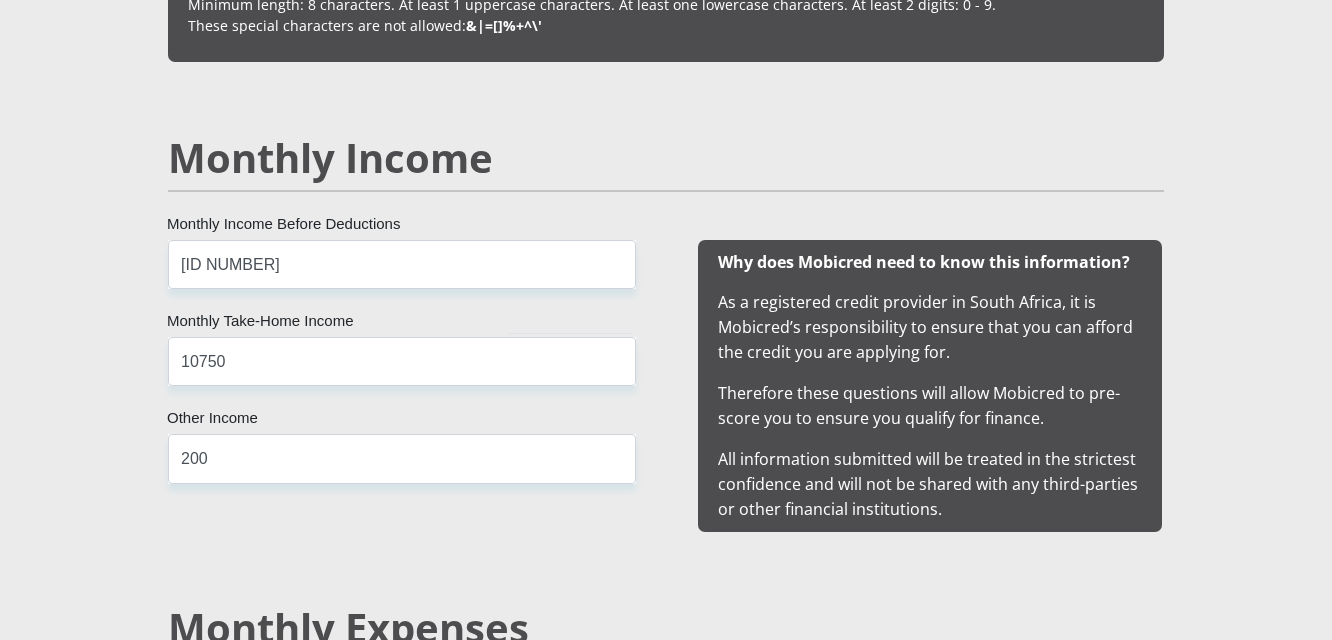 scroll, scrollTop: 2214, scrollLeft: 0, axis: vertical 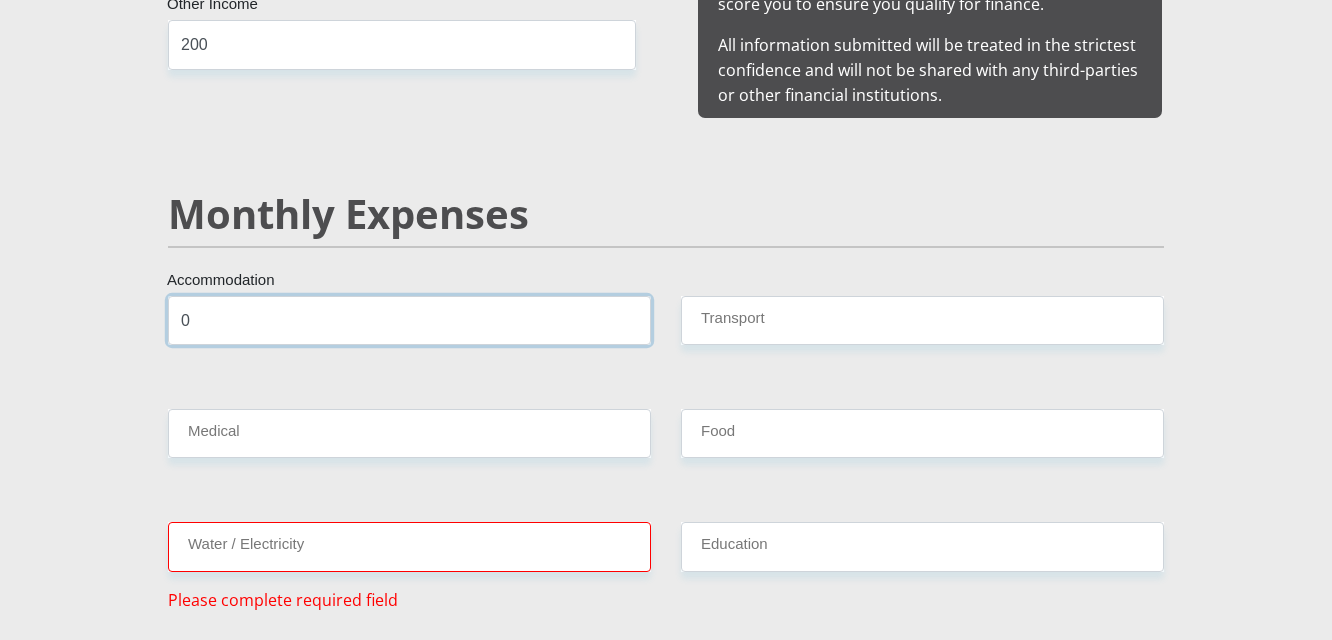 type on "0" 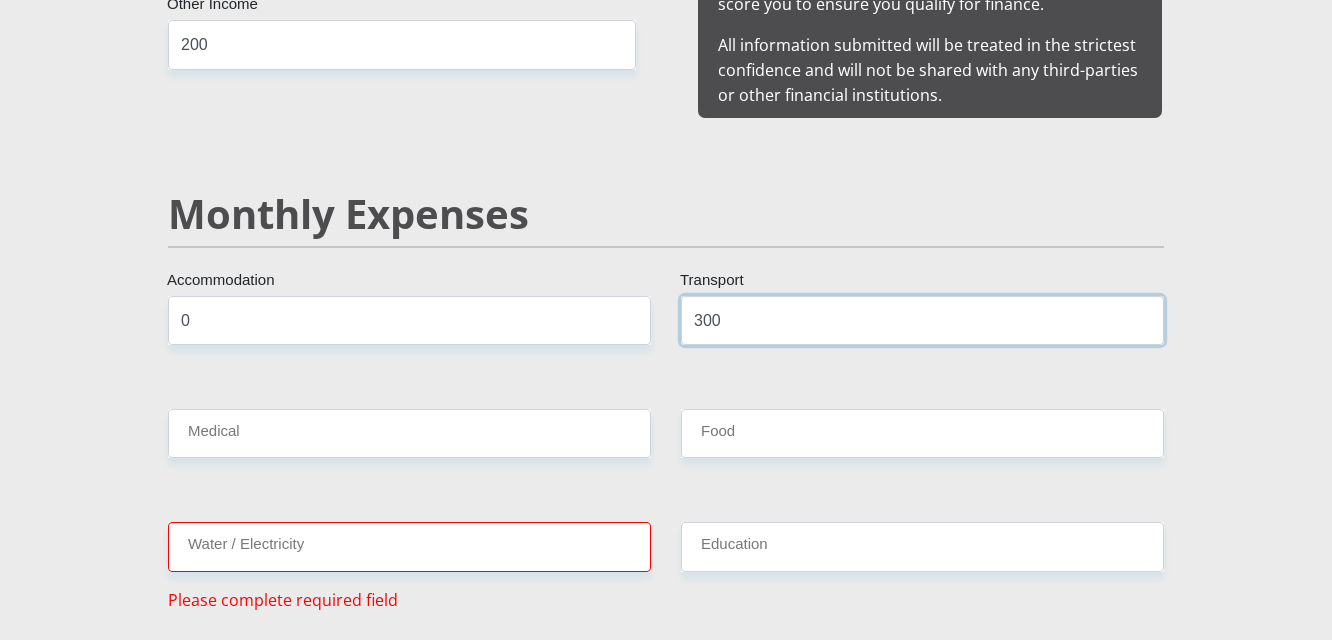 type on "300" 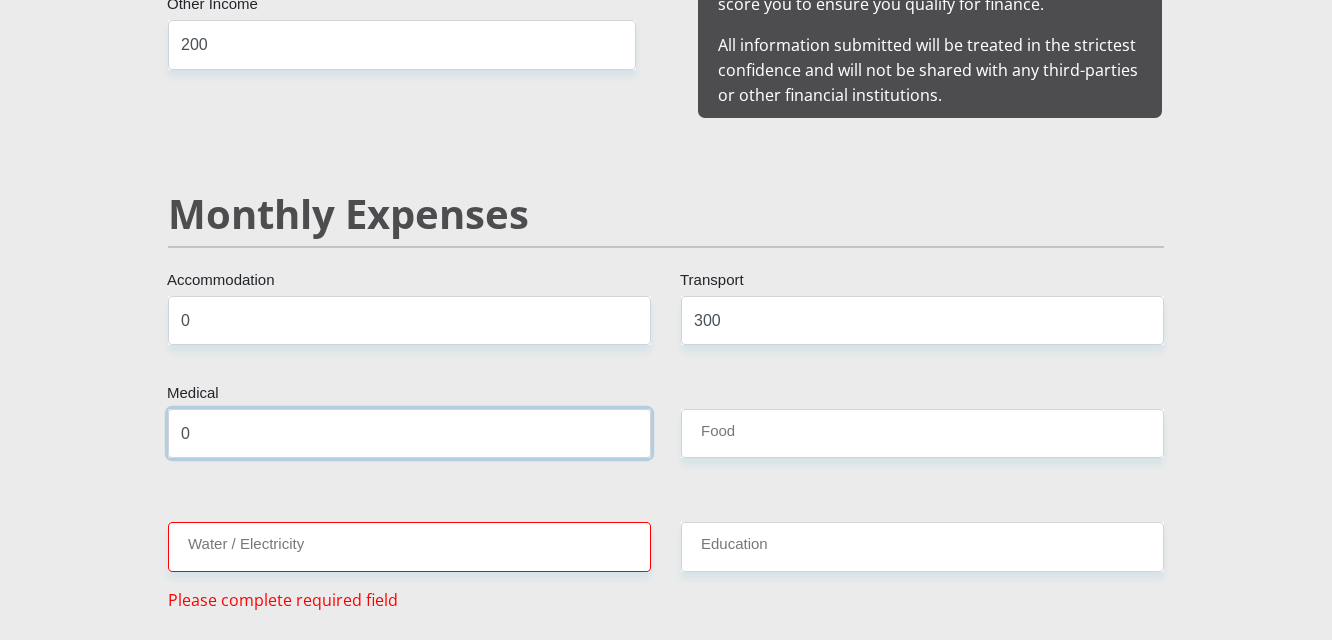 type on "0" 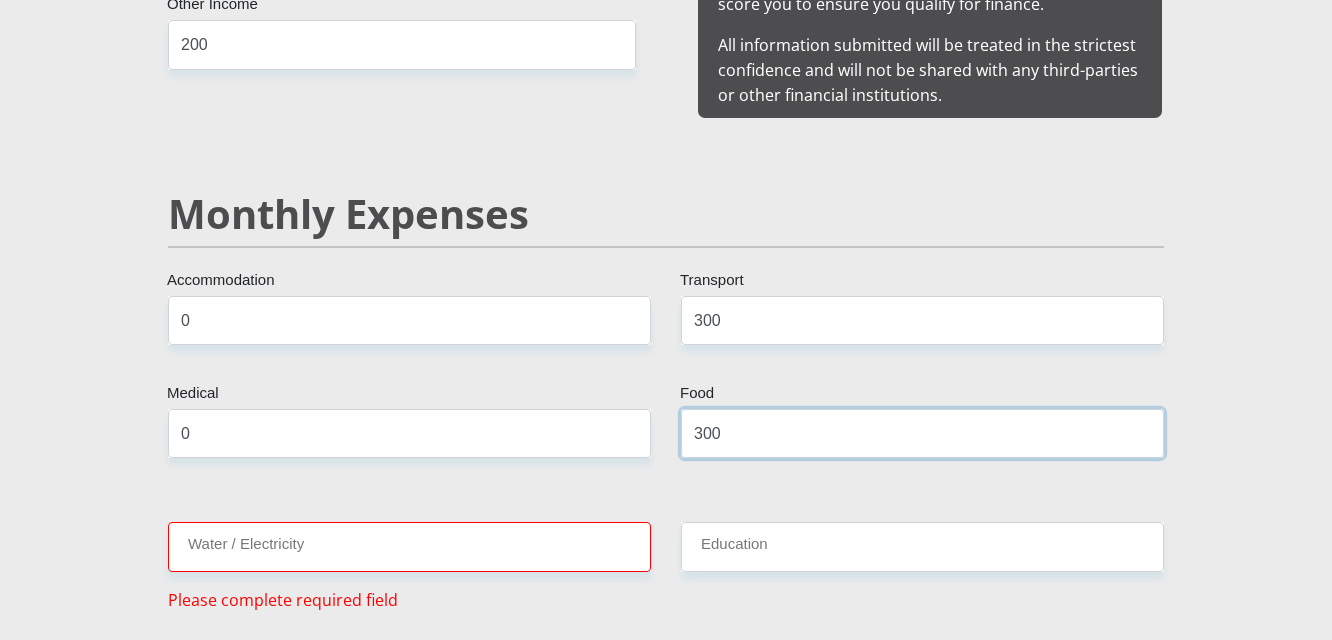 type on "300" 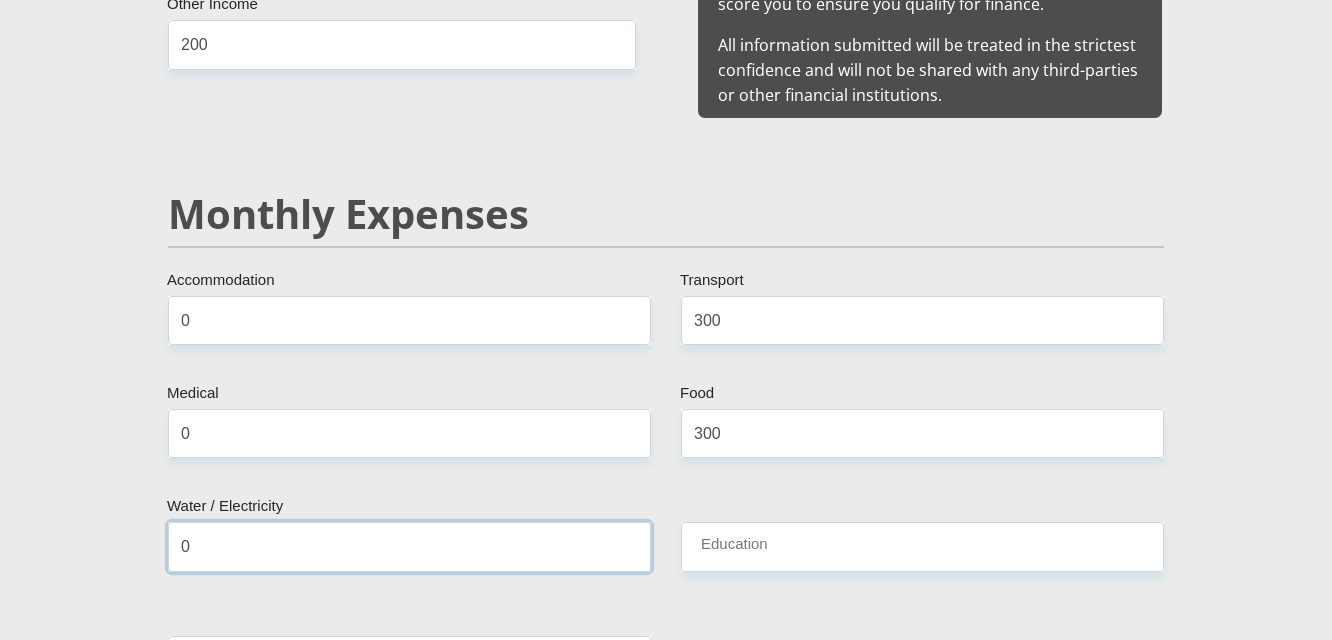 type on "0" 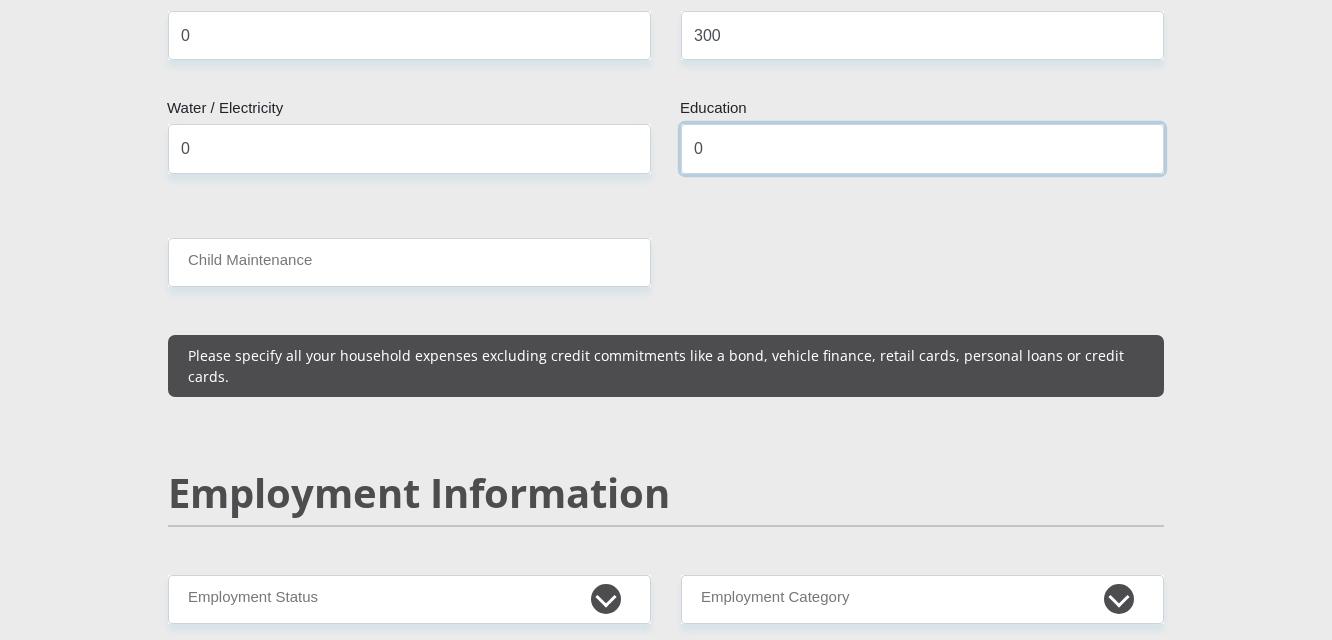 scroll, scrollTop: 2614, scrollLeft: 0, axis: vertical 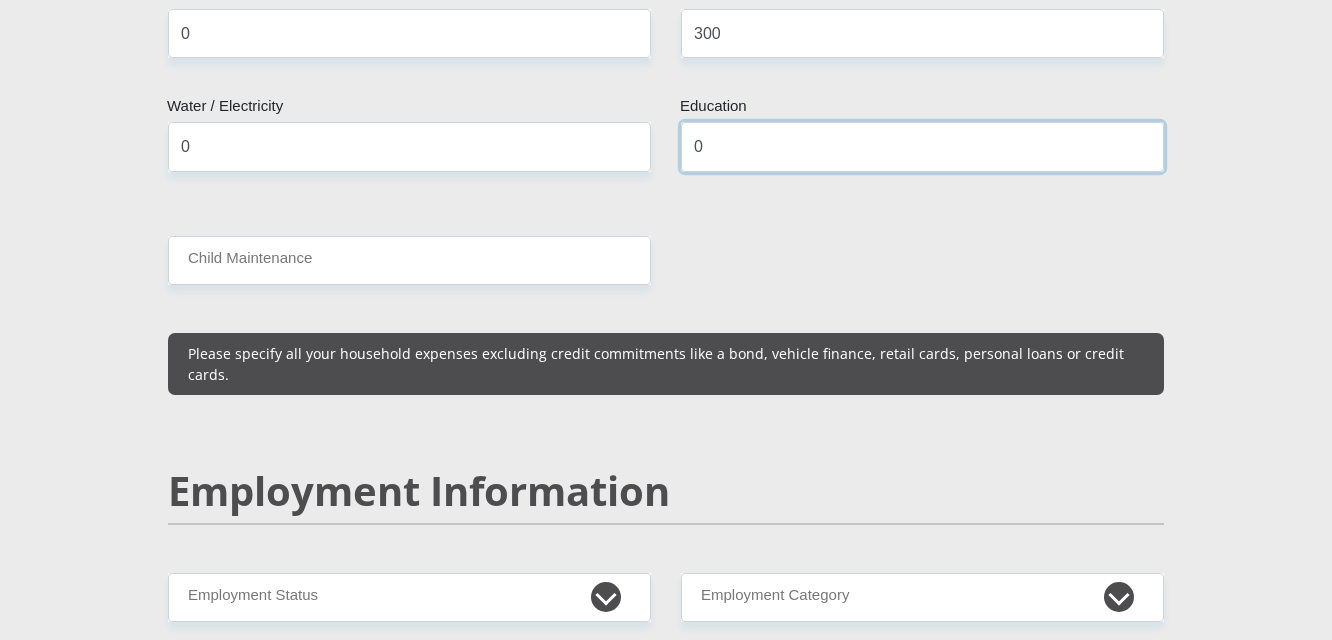 type on "0" 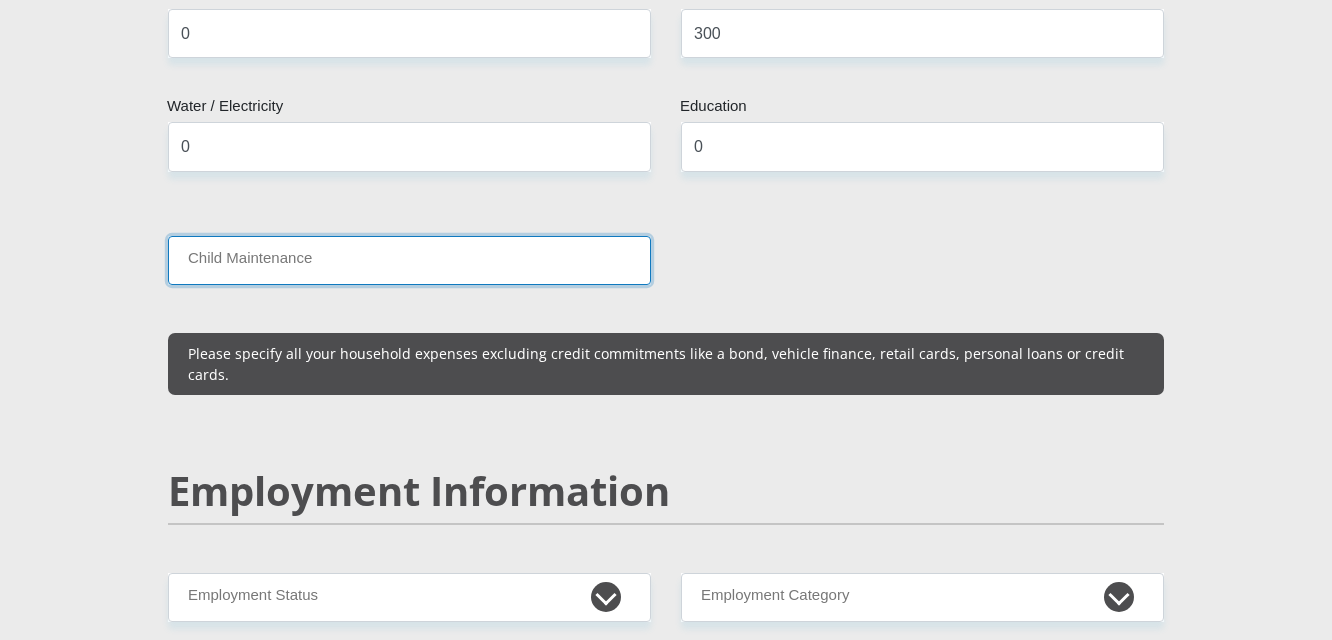 click on "Child Maintenance" at bounding box center [409, 260] 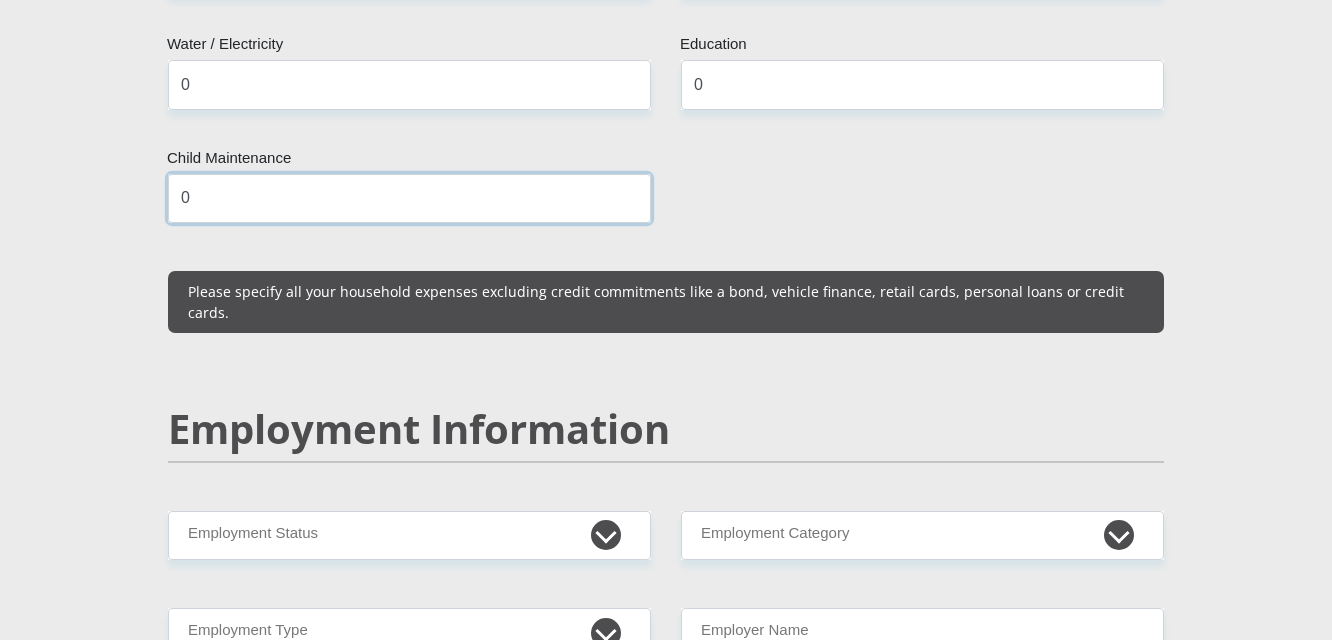 scroll, scrollTop: 3014, scrollLeft: 0, axis: vertical 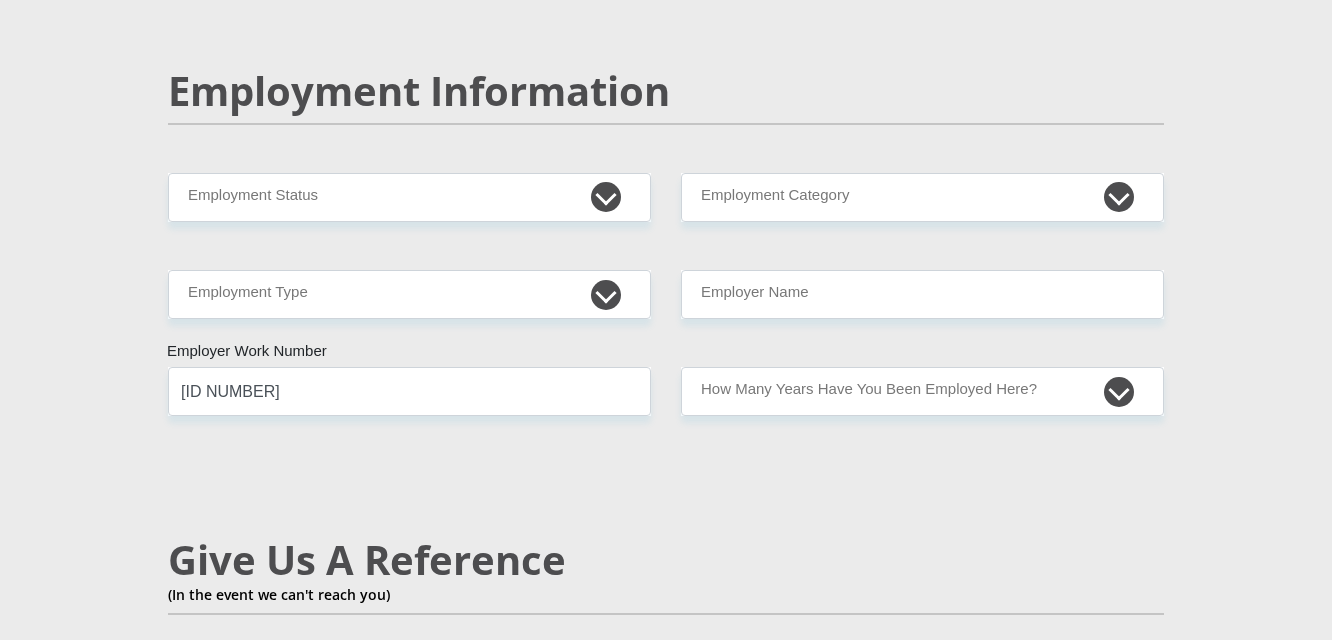 type on "0" 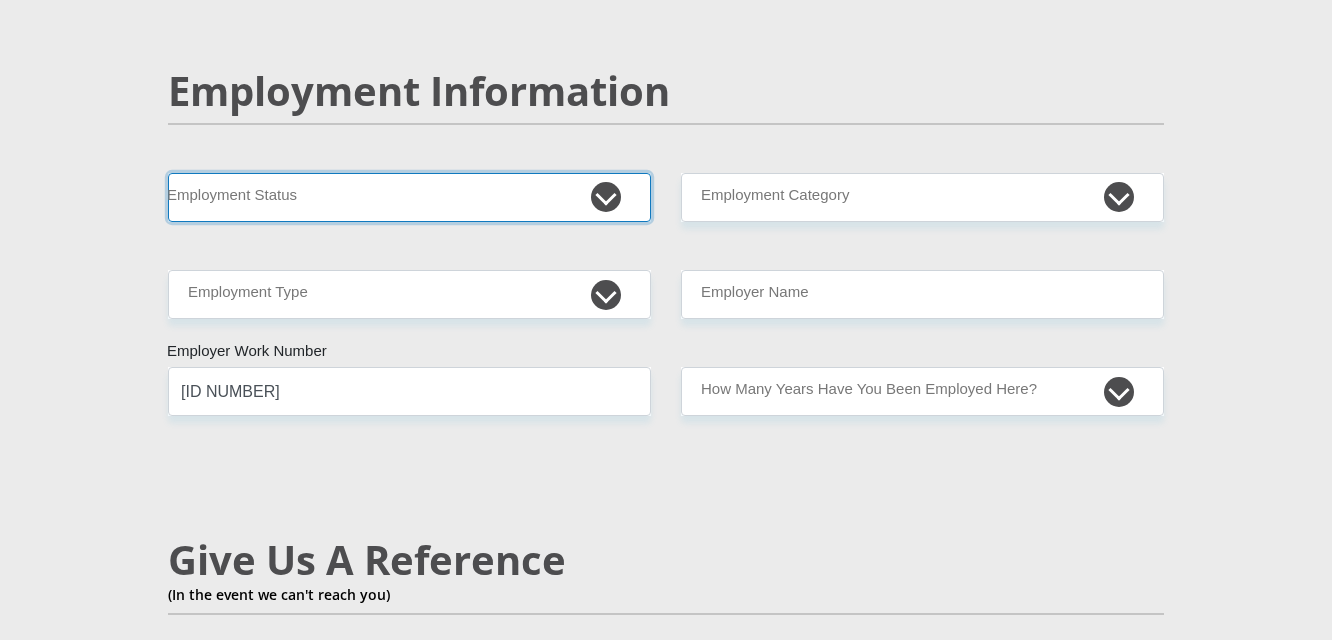 click on "Permanent/Full-time
Part-time/Casual
Contract Worker
Self-Employed
Housewife
Retired
Student
Medically Boarded
Disability
Unemployed" at bounding box center [409, 197] 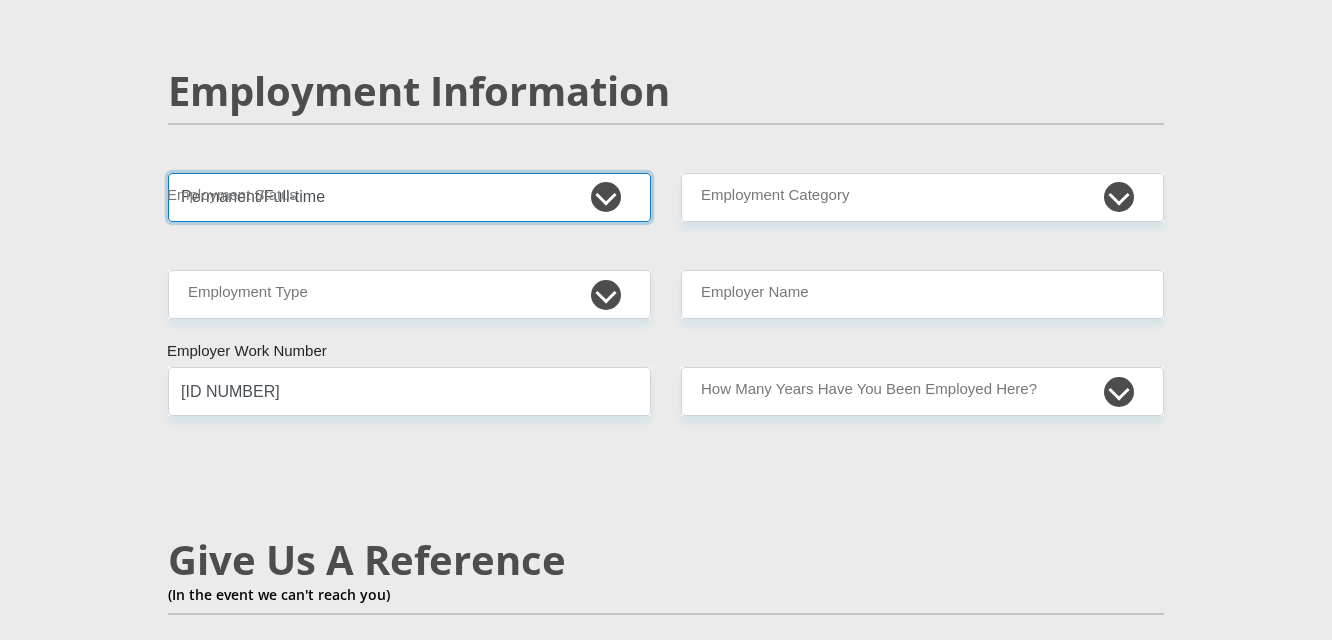 click on "Permanent/Full-time
Part-time/Casual
Contract Worker
Self-Employed
Housewife
Retired
Student
Medically Boarded
Disability
Unemployed" at bounding box center (409, 197) 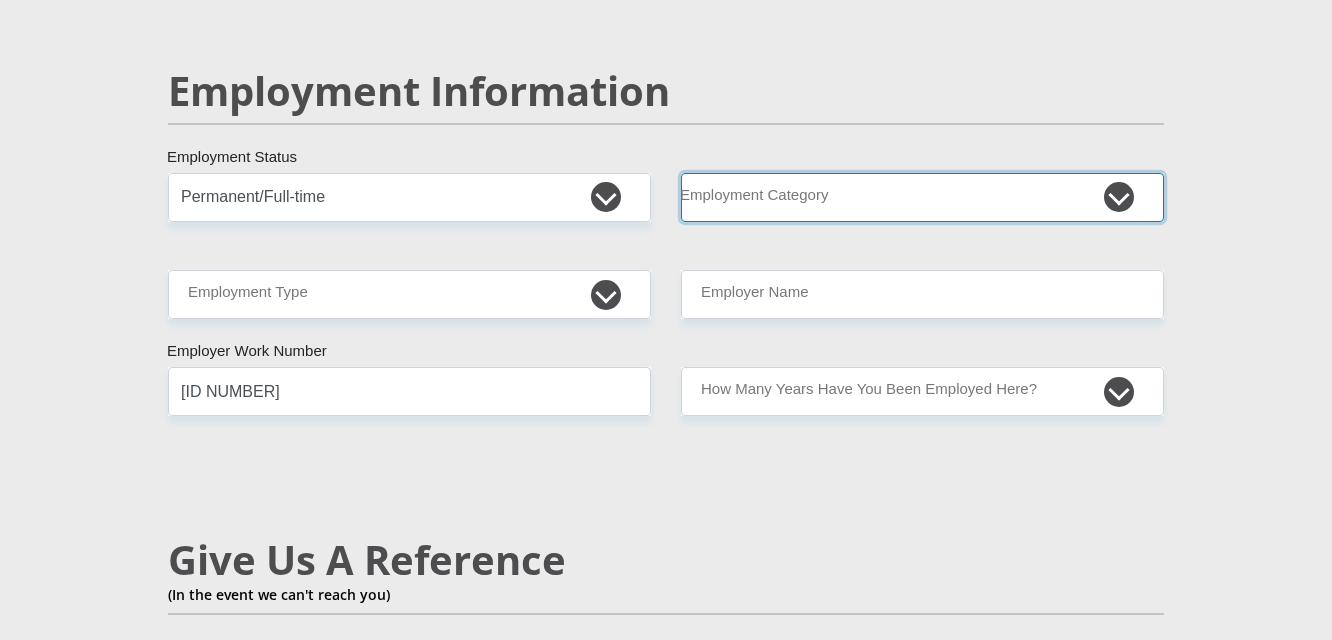 click on "AGRICULTURE
ALCOHOL & TOBACCO
CONSTRUCTION MATERIALS
METALLURGY
EQUIPMENT FOR RENEWABLE ENERGY
SPECIALIZED CONTRACTORS
CAR
GAMING (INCL. INTERNET
OTHER WHOLESALE
UNLICENSED PHARMACEUTICALS
CURRENCY EXCHANGE HOUSES
OTHER FINANCIAL INSTITUTIONS & INSURANCE
REAL ESTATE AGENTS
OIL & GAS
OTHER MATERIALS (E.G. IRON ORE)
PRECIOUS STONES & PRECIOUS METALS
POLITICAL ORGANIZATIONS
RELIGIOUS ORGANIZATIONS(NOT SECTS)
ACTI. HAVING BUSINESS DEAL WITH PUBLIC ADMINISTRATION
LAUNDROMATS" at bounding box center [922, 197] 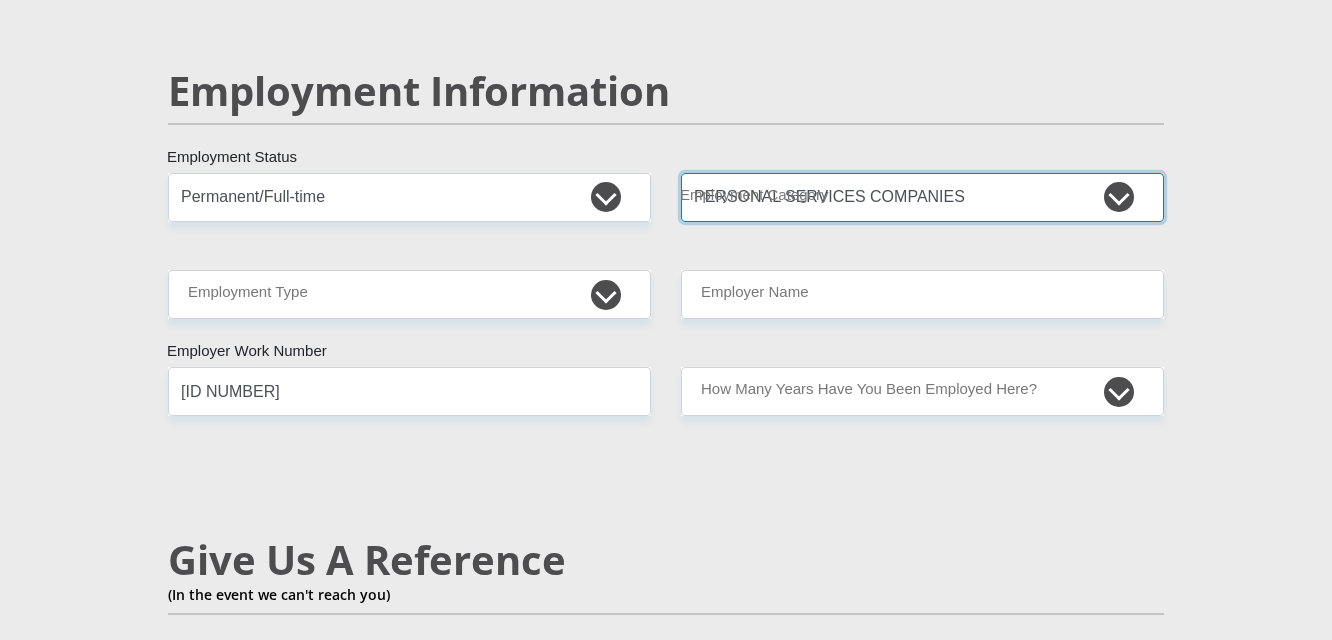click on "AGRICULTURE
ALCOHOL & TOBACCO
CONSTRUCTION MATERIALS
METALLURGY
EQUIPMENT FOR RENEWABLE ENERGY
SPECIALIZED CONTRACTORS
CAR
GAMING (INCL. INTERNET
OTHER WHOLESALE
UNLICENSED PHARMACEUTICALS
CURRENCY EXCHANGE HOUSES
OTHER FINANCIAL INSTITUTIONS & INSURANCE
REAL ESTATE AGENTS
OIL & GAS
OTHER MATERIALS (E.G. IRON ORE)
PRECIOUS STONES & PRECIOUS METALS
POLITICAL ORGANIZATIONS
RELIGIOUS ORGANIZATIONS(NOT SECTS)
ACTI. HAVING BUSINESS DEAL WITH PUBLIC ADMINISTRATION
LAUNDROMATS" at bounding box center [922, 197] 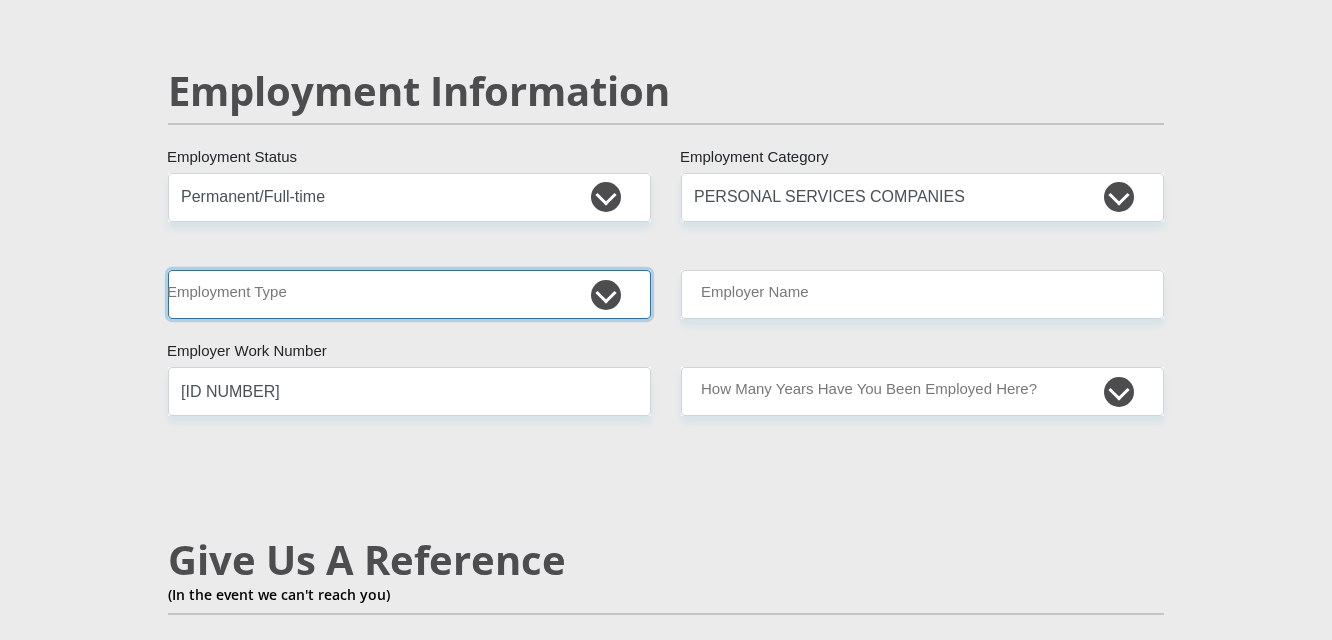click on "College/Lecturer
Craft Seller
Creative
Driver
Executive
Farmer
Forces - Non Commissioned
Forces - Officer
Hawker
Housewife
Labourer
Licenced Professional
Manager
Miner
Non Licenced Professional
Office Staff/Clerk
Outside Worker
Pensioner
Permanent Teacher
Production/Manufacturing
Sales
Self-Employed
Semi-Professional Worker
Service Industry  Social Worker  Student" at bounding box center (409, 294) 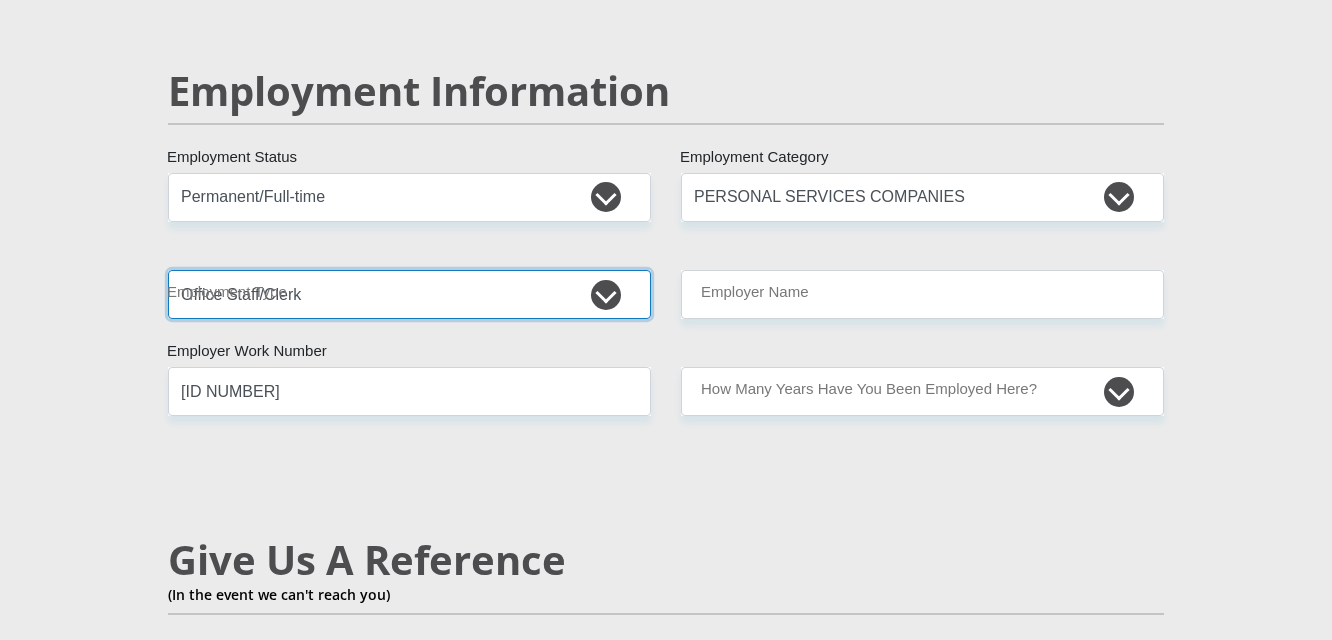 click on "College/Lecturer
Craft Seller
Creative
Driver
Executive
Farmer
Forces - Non Commissioned
Forces - Officer
Hawker
Housewife
Labourer
Licenced Professional
Manager
Miner
Non Licenced Professional
Office Staff/Clerk
Outside Worker
Pensioner
Permanent Teacher
Production/Manufacturing
Sales
Self-Employed
Semi-Professional Worker
Service Industry  Social Worker  Student" at bounding box center [409, 294] 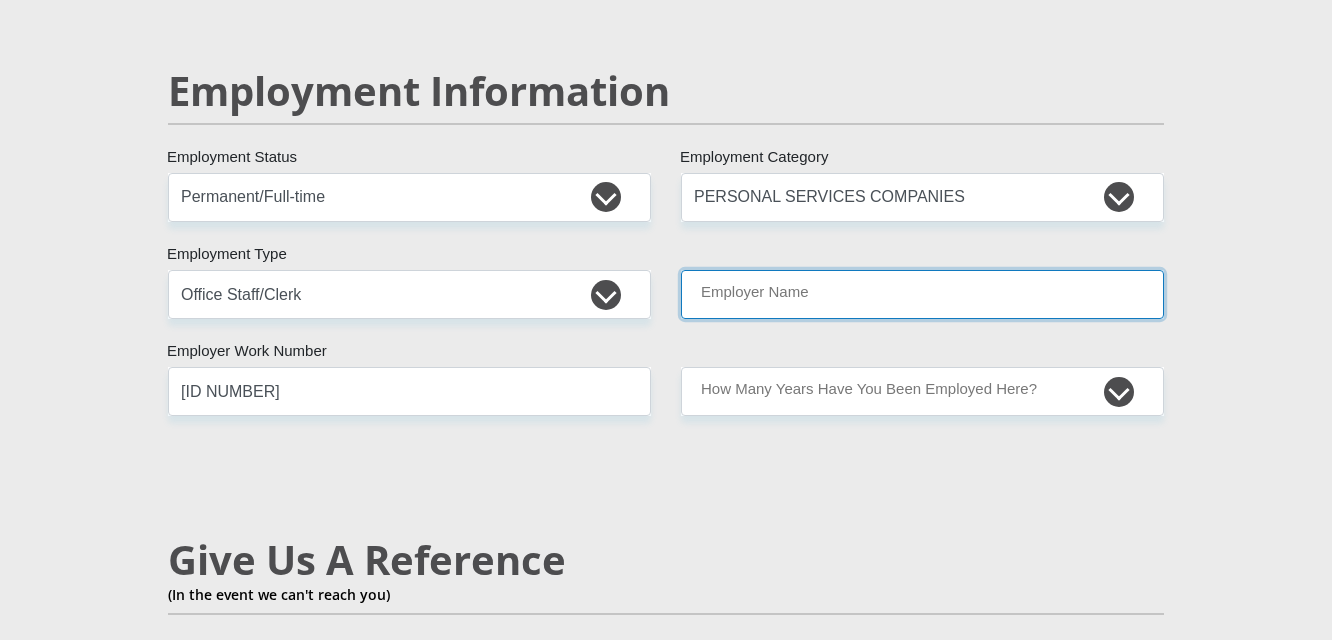 click on "Employer Name" at bounding box center (922, 294) 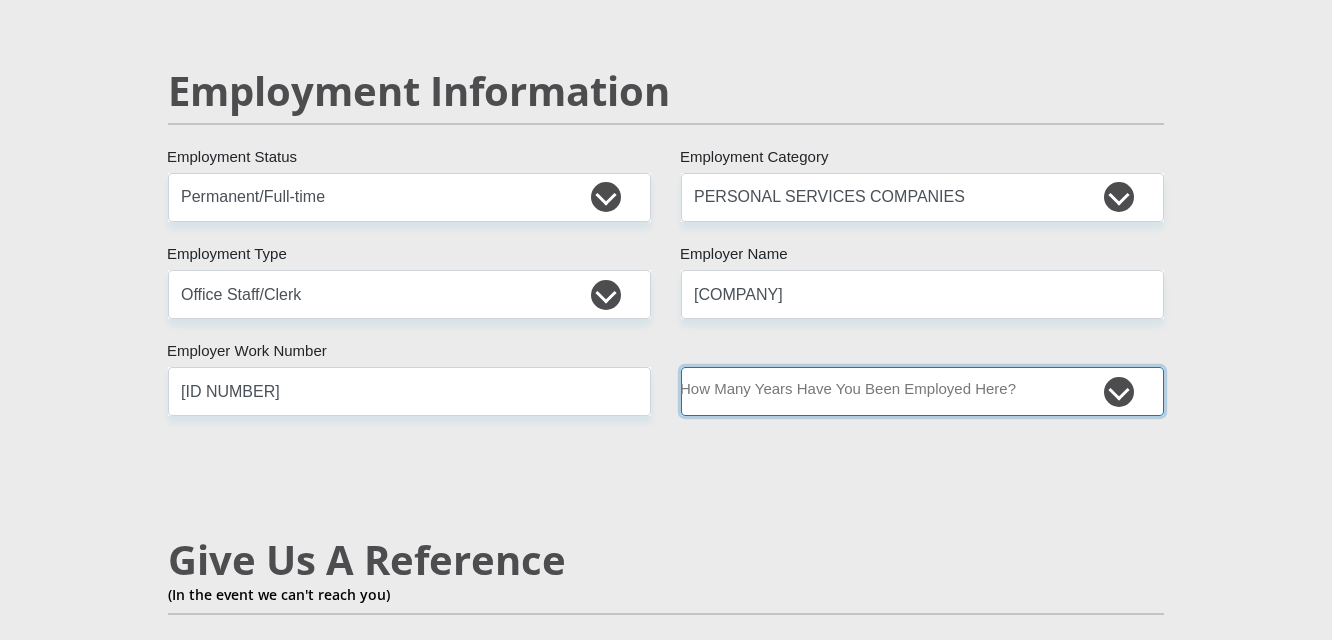click on "less than 1 year
1-3 years
3-5 years
5+ years" at bounding box center [922, 391] 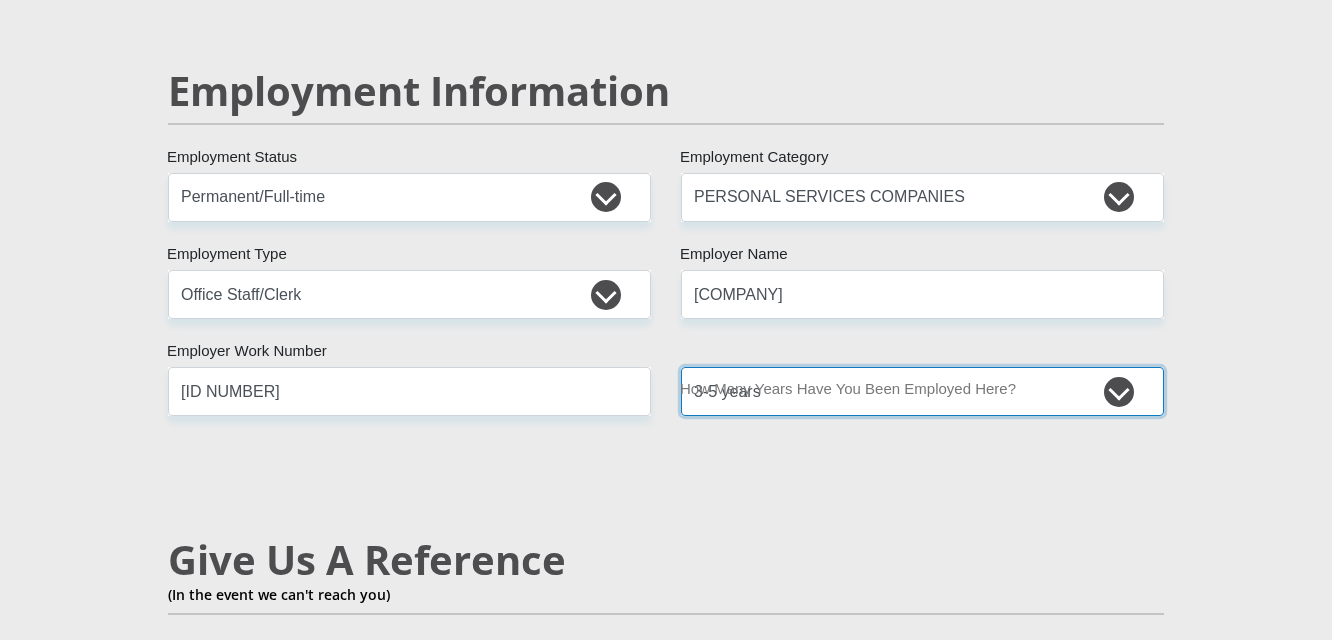 click on "less than 1 year
1-3 years
3-5 years
5+ years" at bounding box center [922, 391] 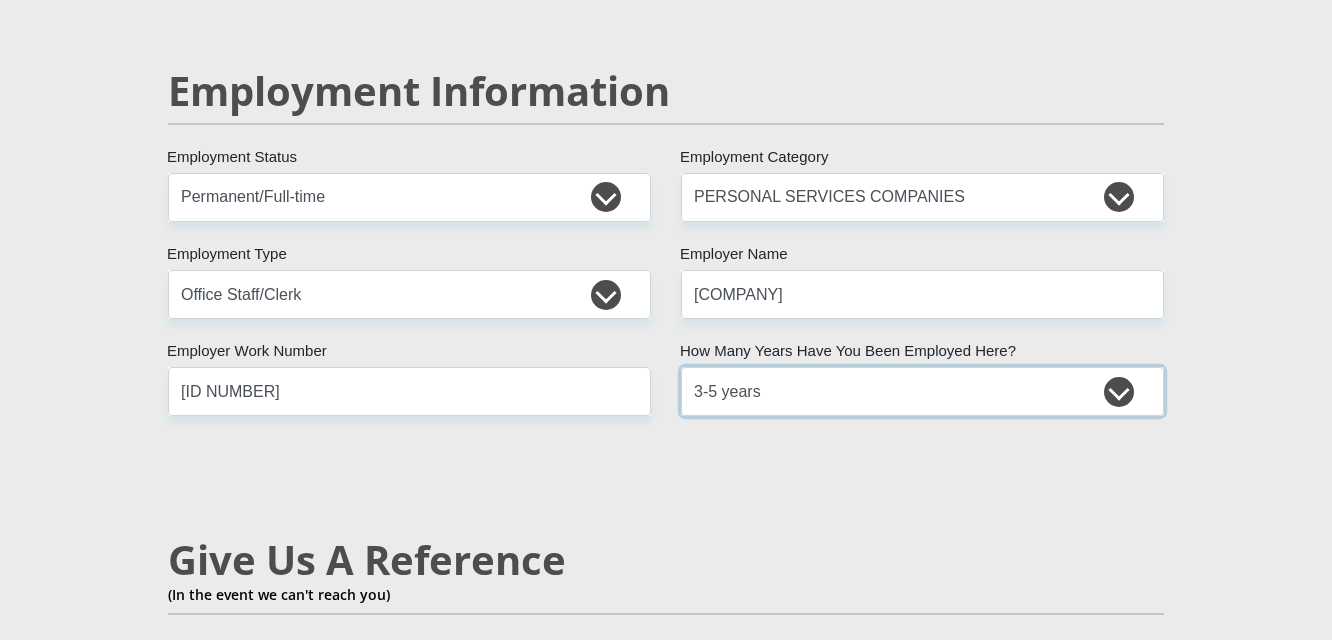 scroll, scrollTop: 3414, scrollLeft: 0, axis: vertical 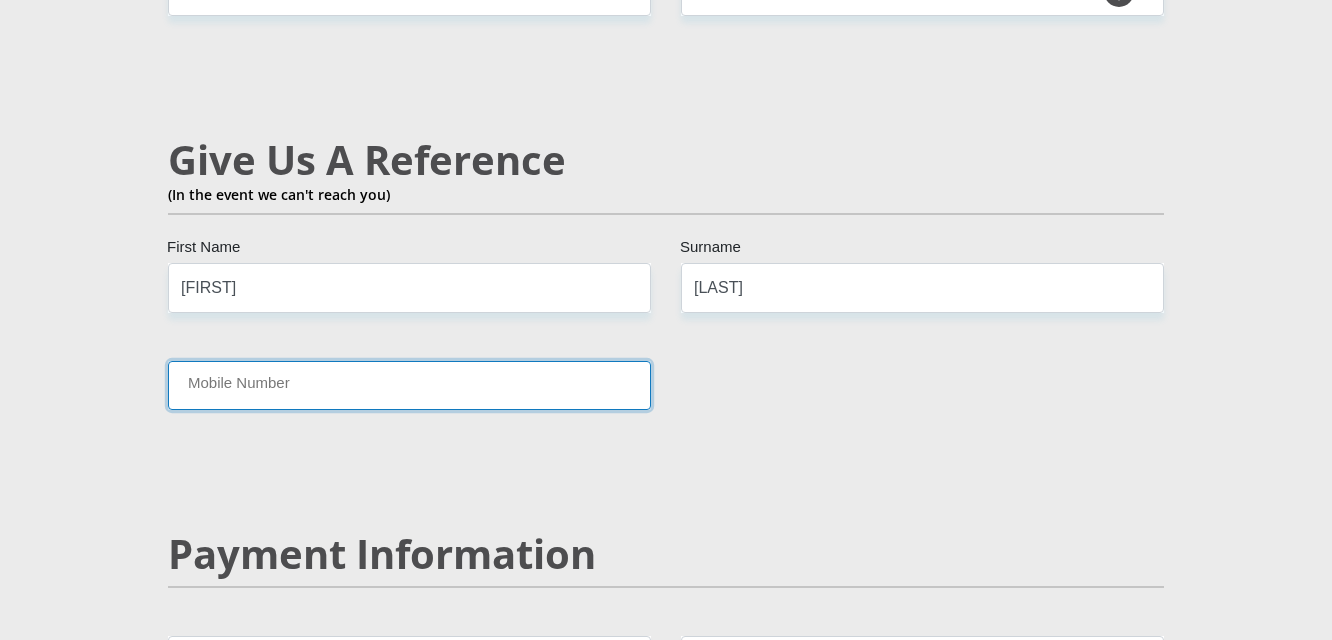click on "Mobile Number" at bounding box center [409, 385] 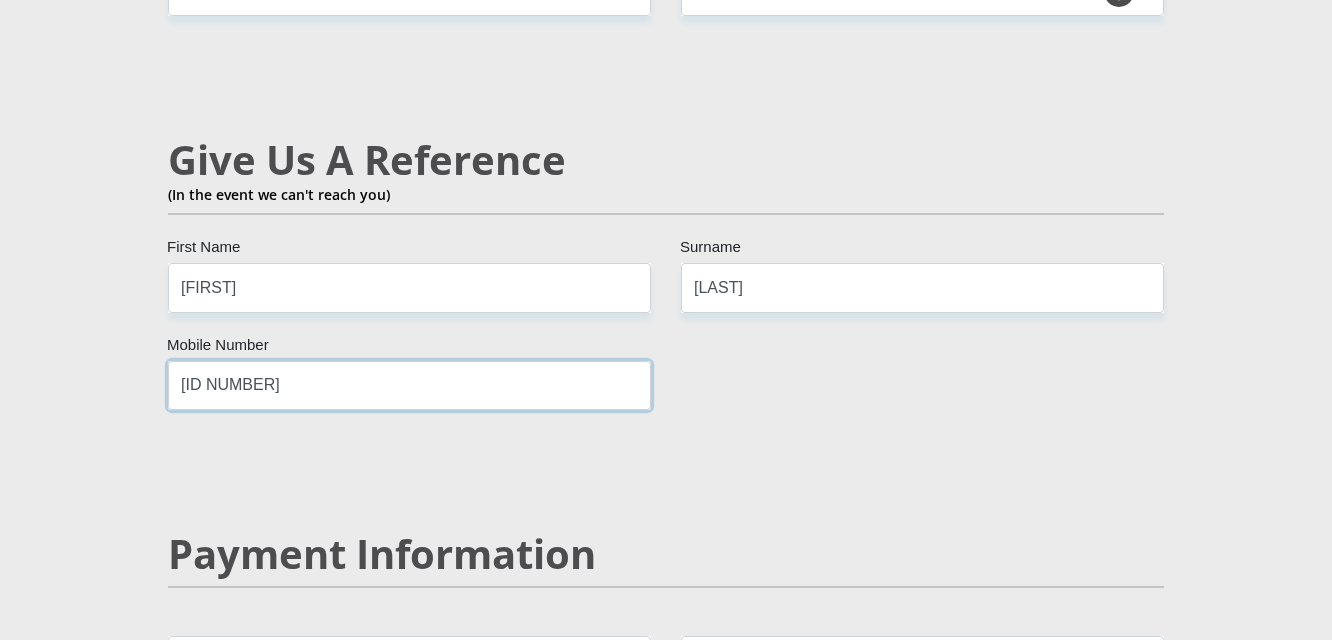 scroll, scrollTop: 3614, scrollLeft: 0, axis: vertical 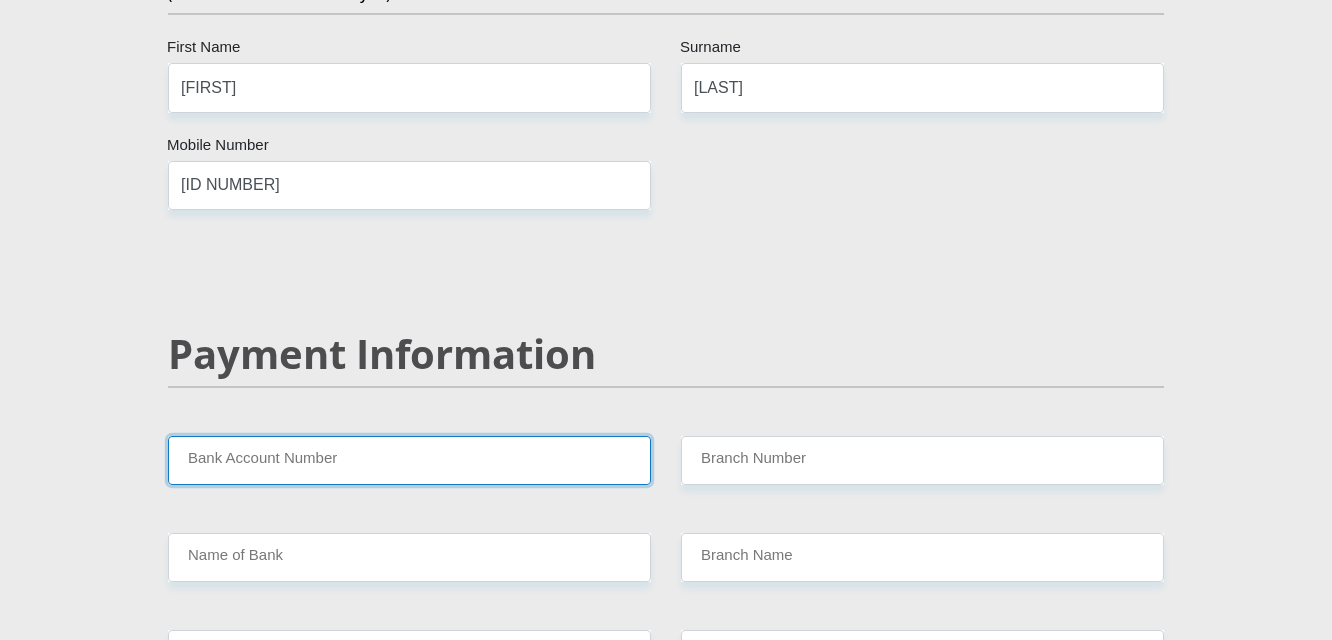 click on "Bank Account Number" at bounding box center [409, 460] 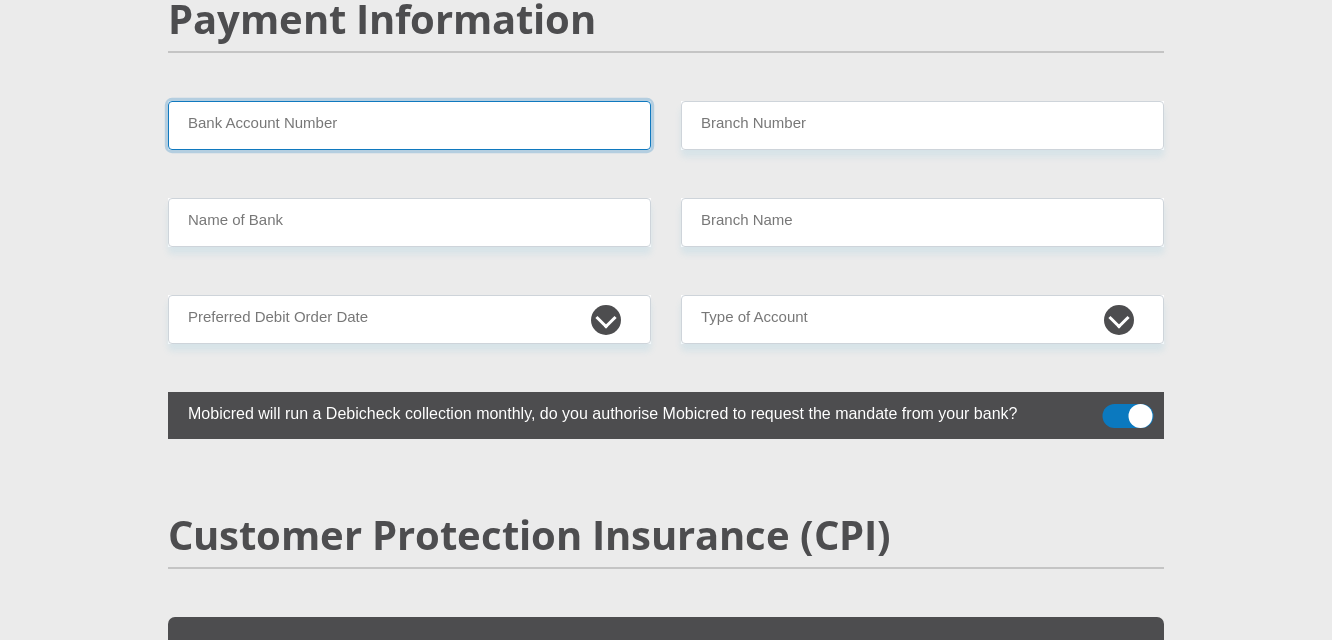scroll, scrollTop: 3914, scrollLeft: 0, axis: vertical 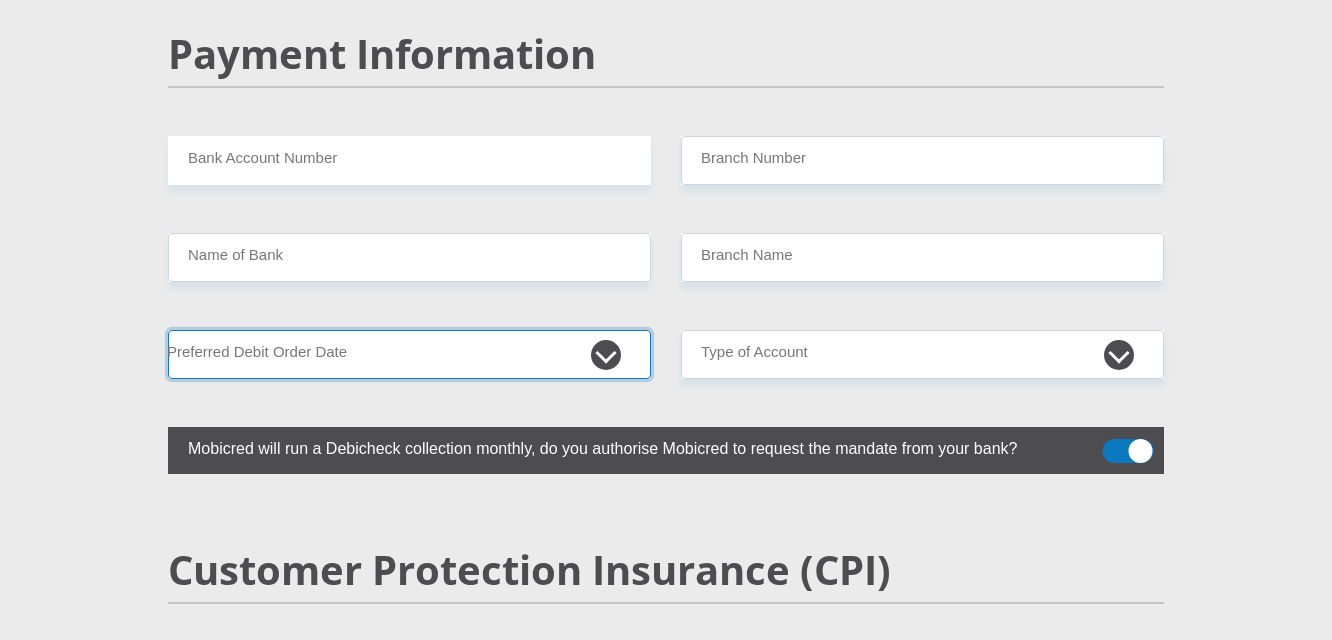 click on "1st
2nd
3rd
4th
5th
7th
18th
19th
20th
21st
22nd
23rd
24th
25th
26th
27th
28th
29th
30th" at bounding box center (409, 354) 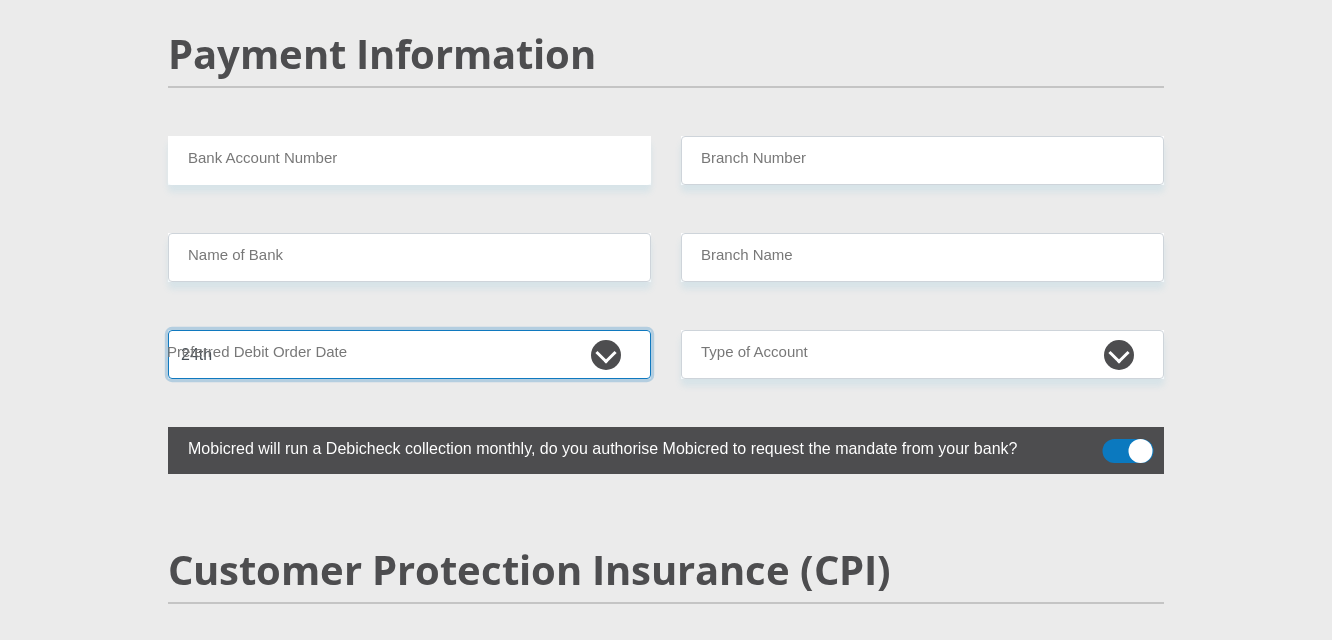 click on "1st
2nd
3rd
4th
5th
7th
18th
19th
20th
21st
22nd
23rd
24th
25th
26th
27th
28th
29th
30th" at bounding box center [409, 354] 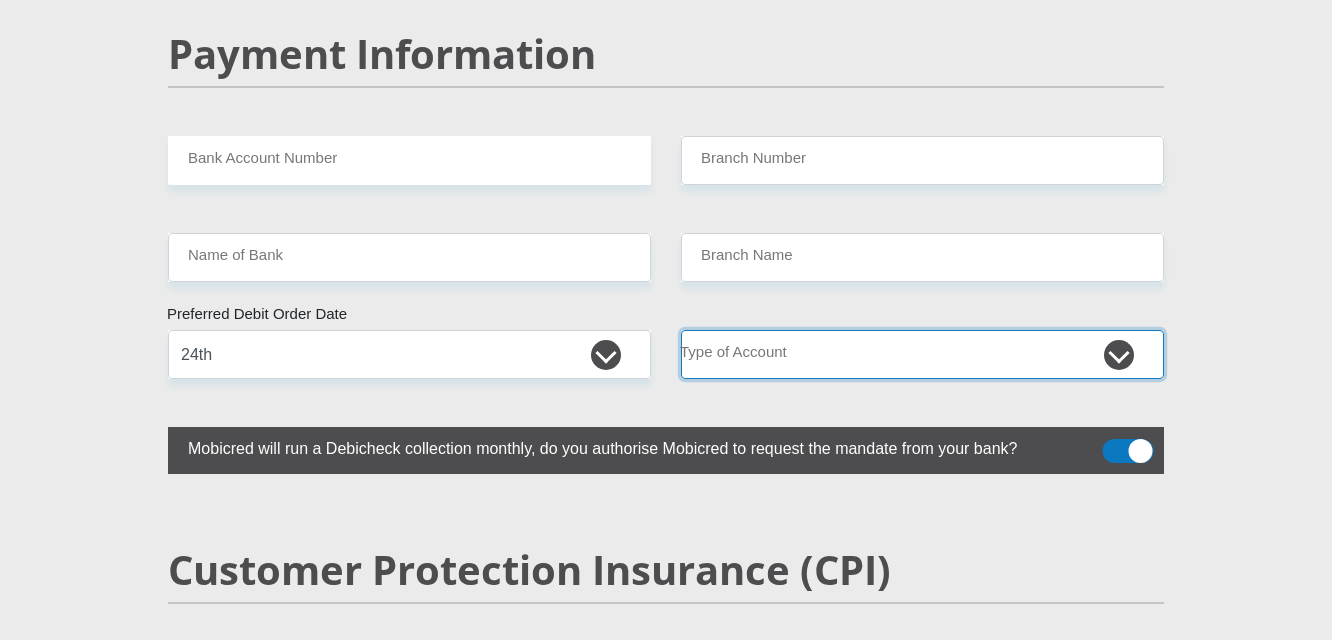 click on "Cheque
Savings" at bounding box center (922, 354) 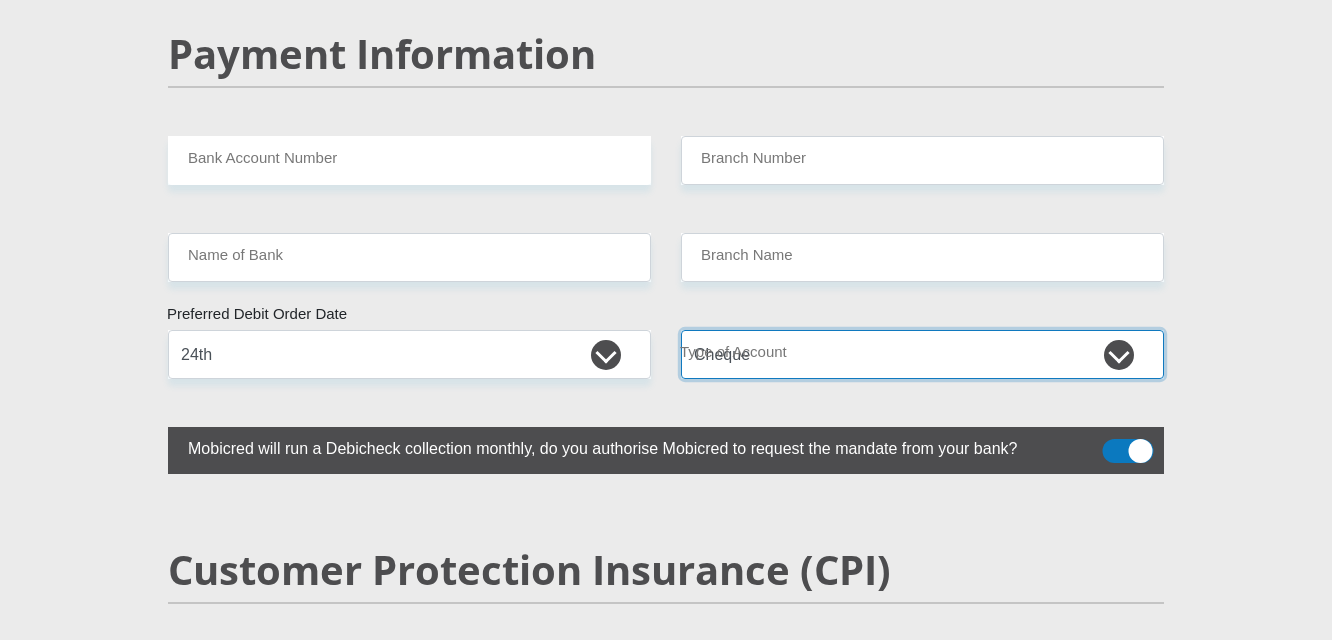 click on "Cheque
Savings" at bounding box center [922, 354] 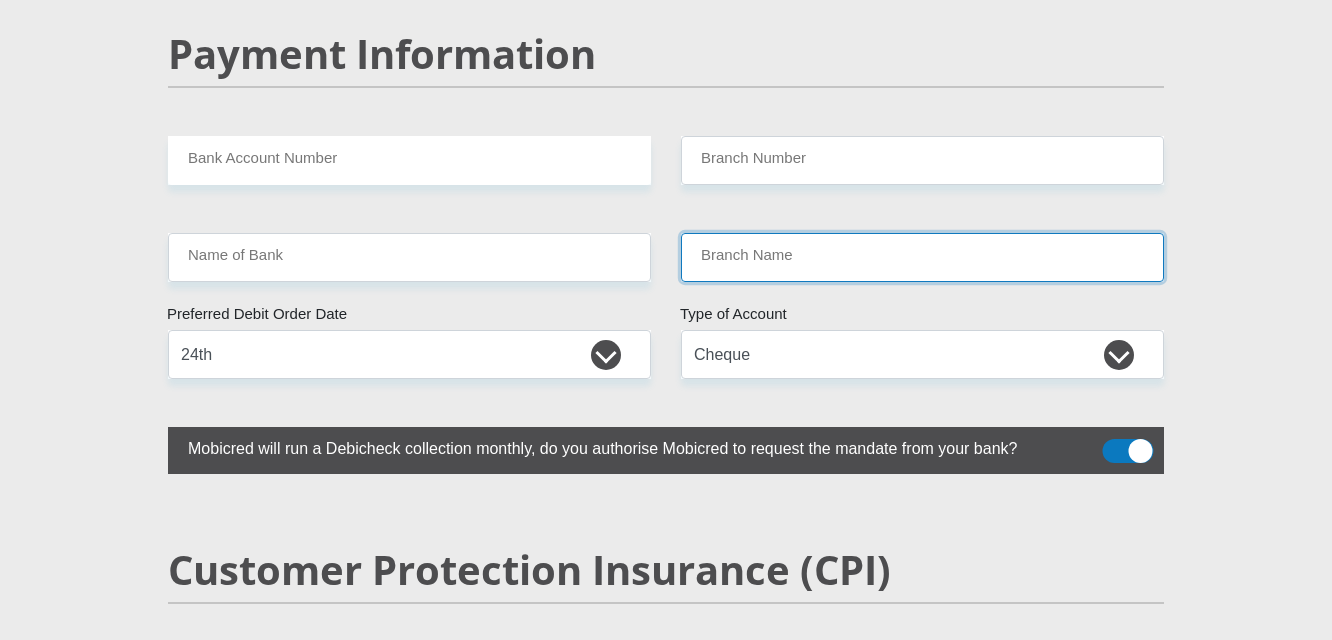 click on "Branch Name" at bounding box center (922, 257) 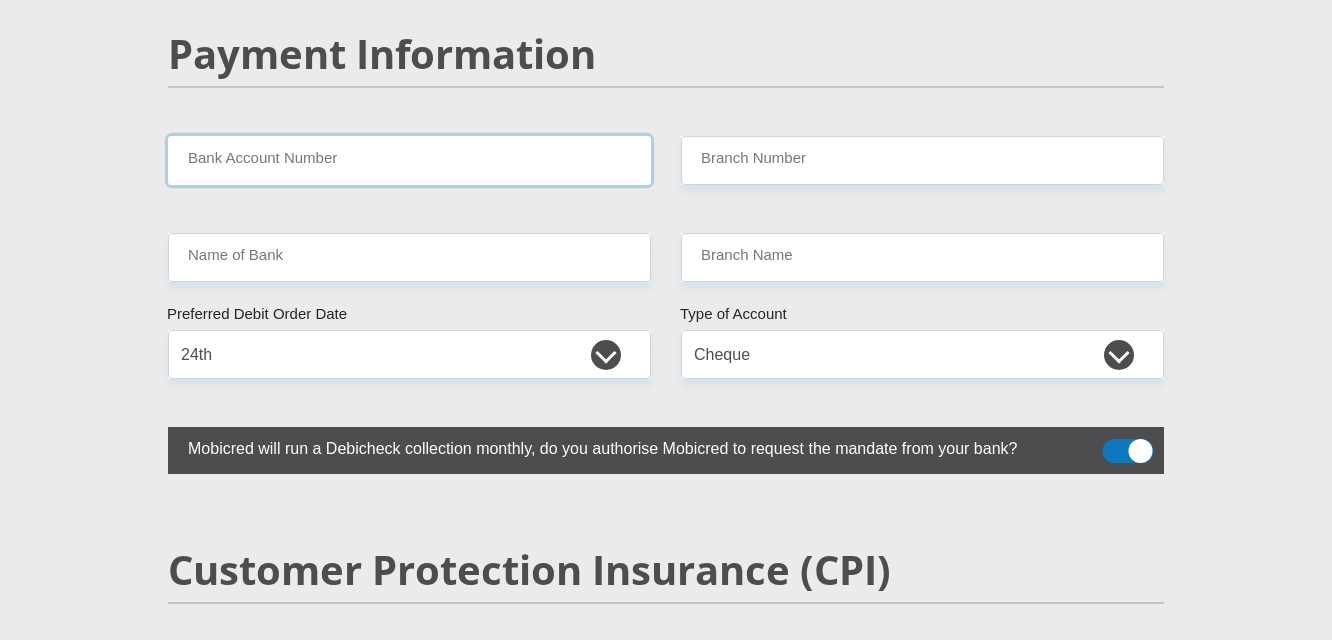 click on "Bank Account Number" at bounding box center [409, 160] 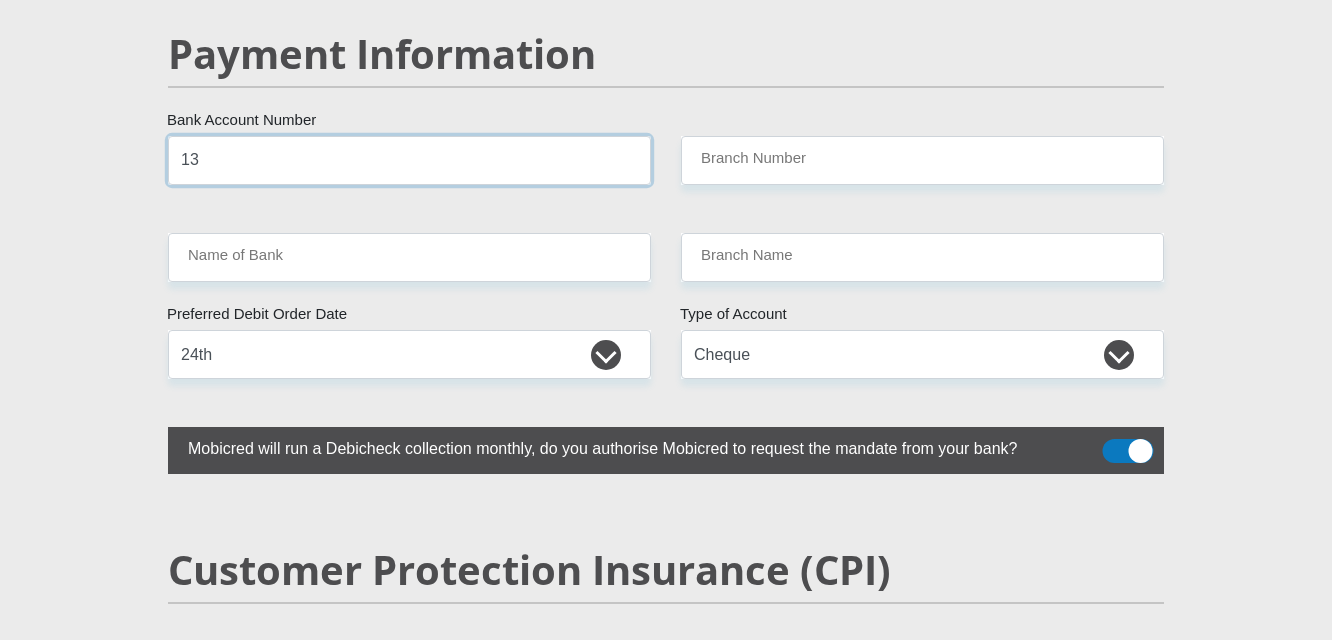 type on "1" 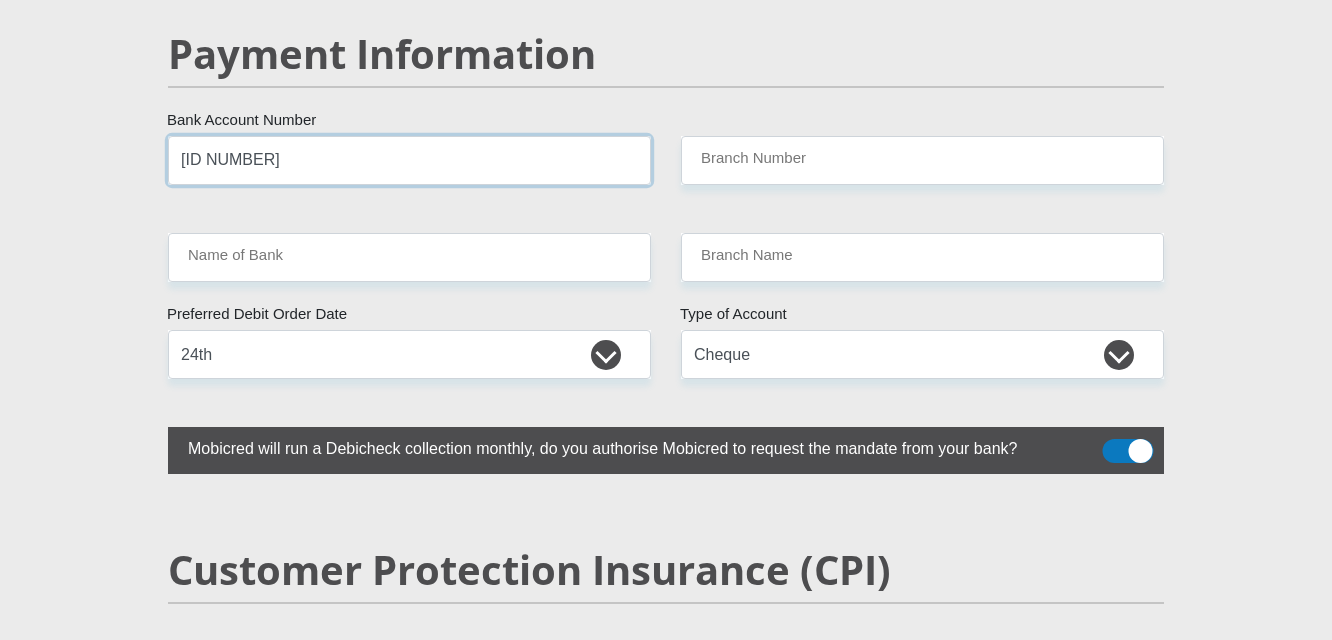 type on "[ID NUMBER]" 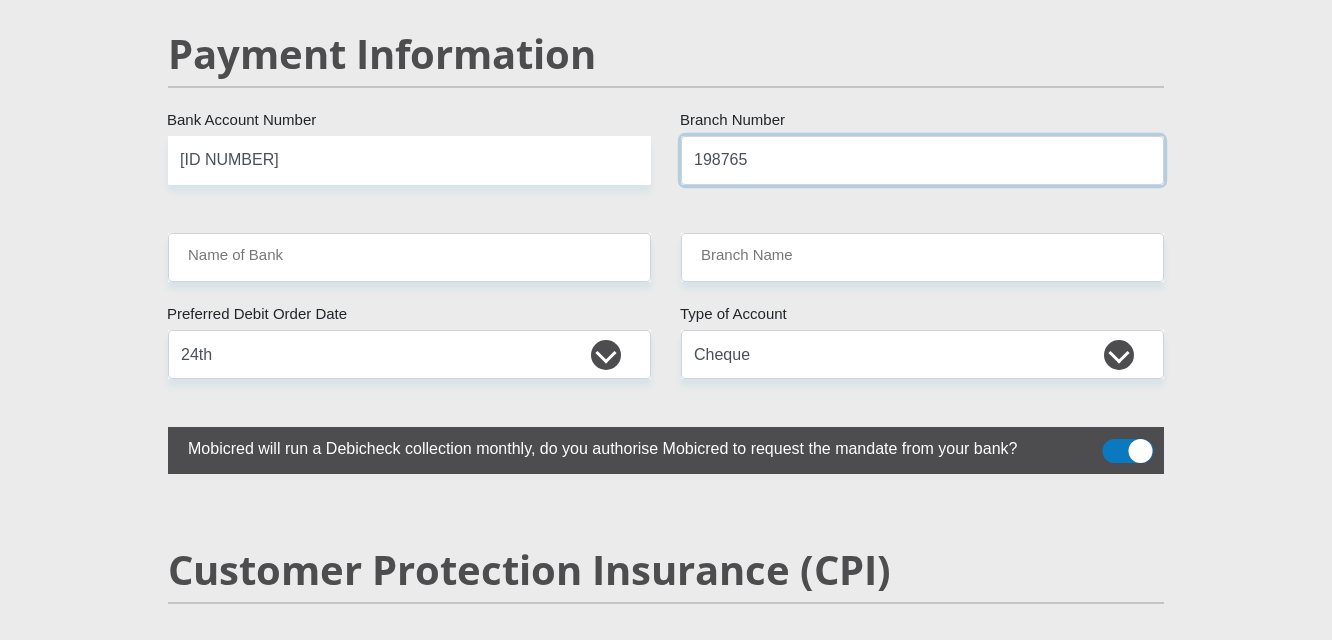 type on "198765" 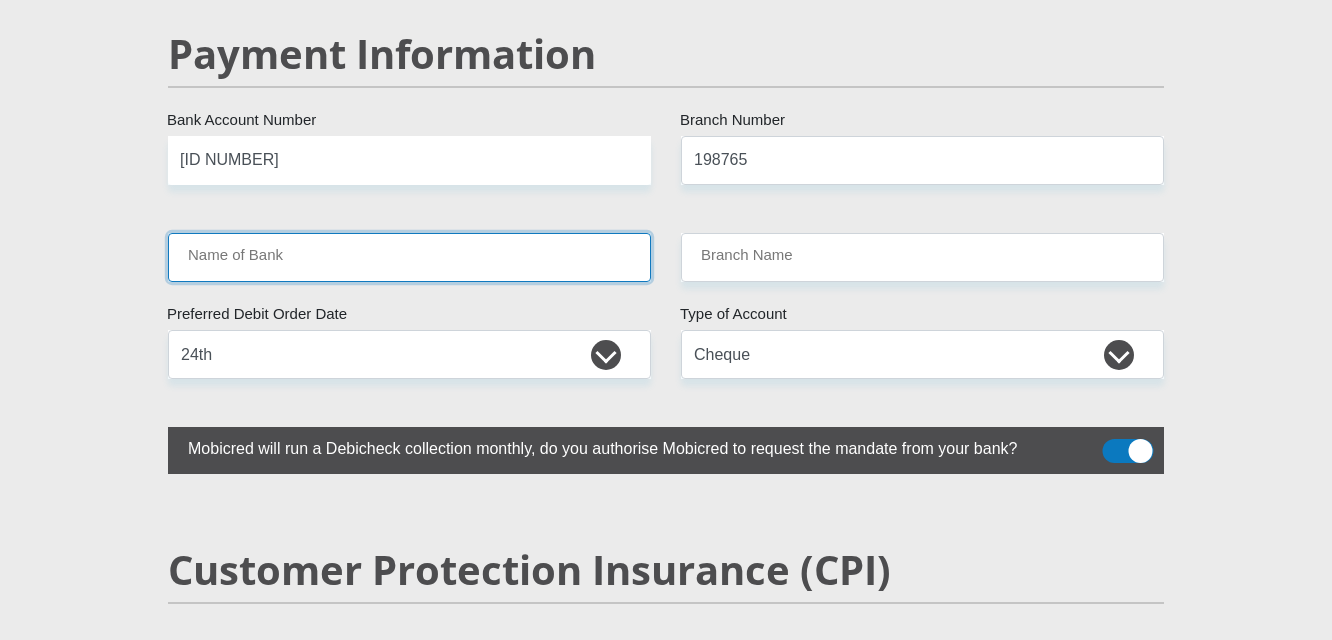 drag, startPoint x: 384, startPoint y: 242, endPoint x: 393, endPoint y: 248, distance: 10.816654 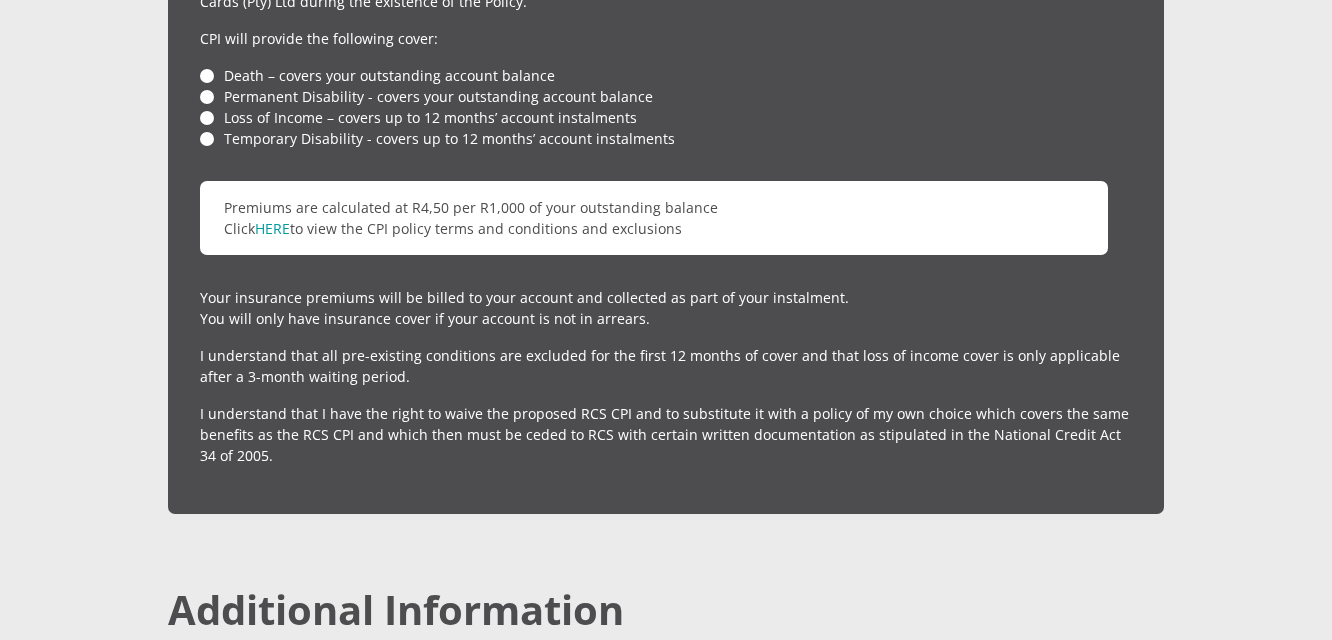 scroll, scrollTop: 4914, scrollLeft: 0, axis: vertical 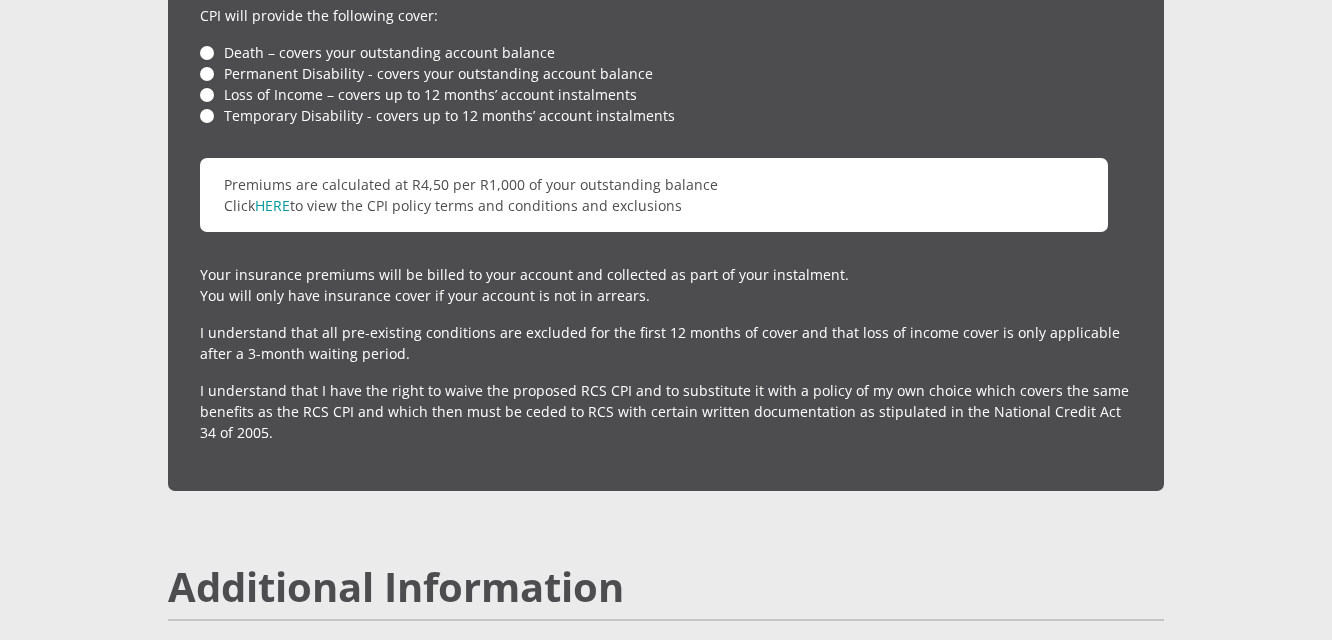 click on "For your protection your credit facility includes Customer Protection Insurance (CPI) underwritten by Guardrisk Life Limited,
a licensed life insurer and authorized financial services provider (FSP76). CPI is administered by RCS Cards (Pty) Limited,
an authorized financial services provider (FSP44481). You are not obligated to accept this CPI policy,
but you will then be required to cede an alternate policy to RCS, which must have at least the same benefits as the RCS CPI.
CPI will provide the following cover:
Death – covers your outstanding account balance
Permanent Disability - covers your outstanding account balance
Loss of Income – covers up to 12 months’ account instalments
Temporary Disability - covers up to 12 months’ account instalments
Premiums are calculated at R4,50 per R1,000 of your outstanding balance HERE" at bounding box center (666, 71) 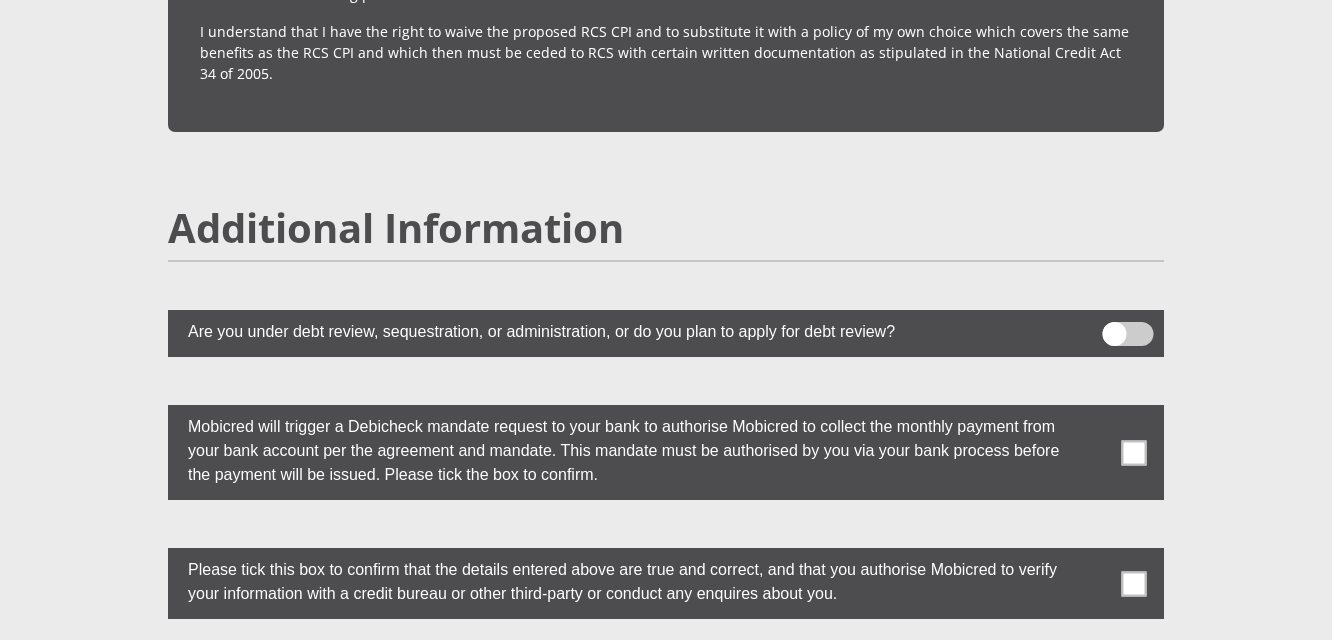 scroll, scrollTop: 5414, scrollLeft: 0, axis: vertical 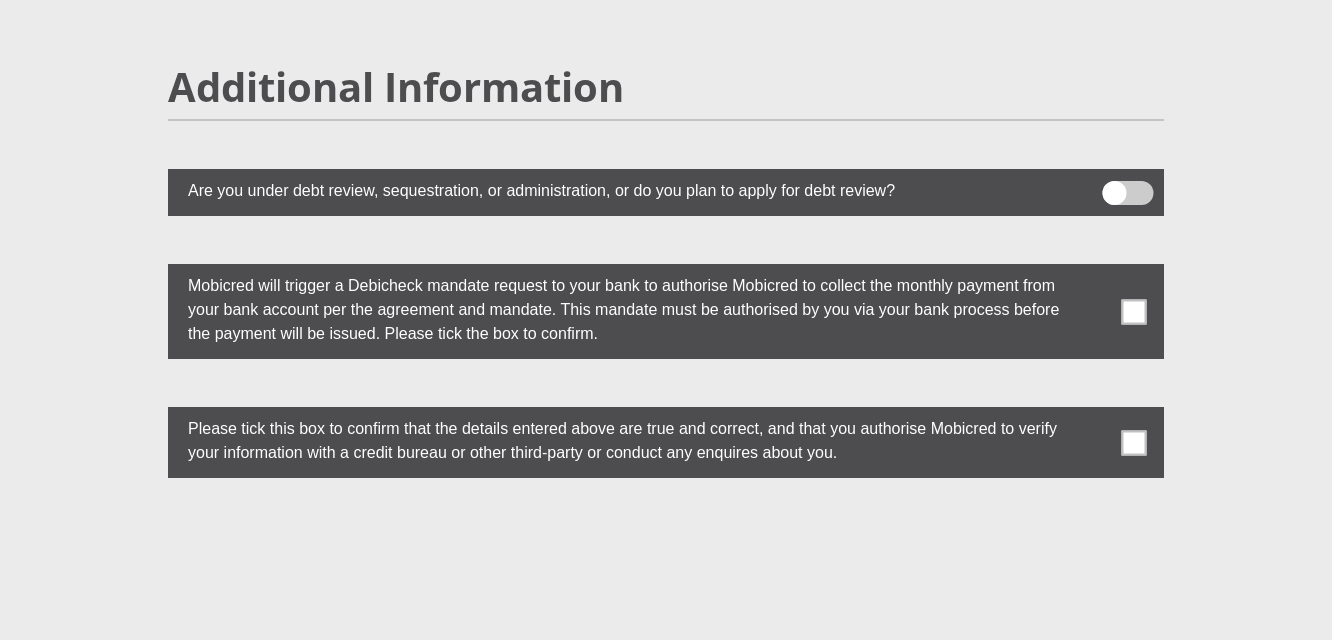 click at bounding box center [1128, 193] 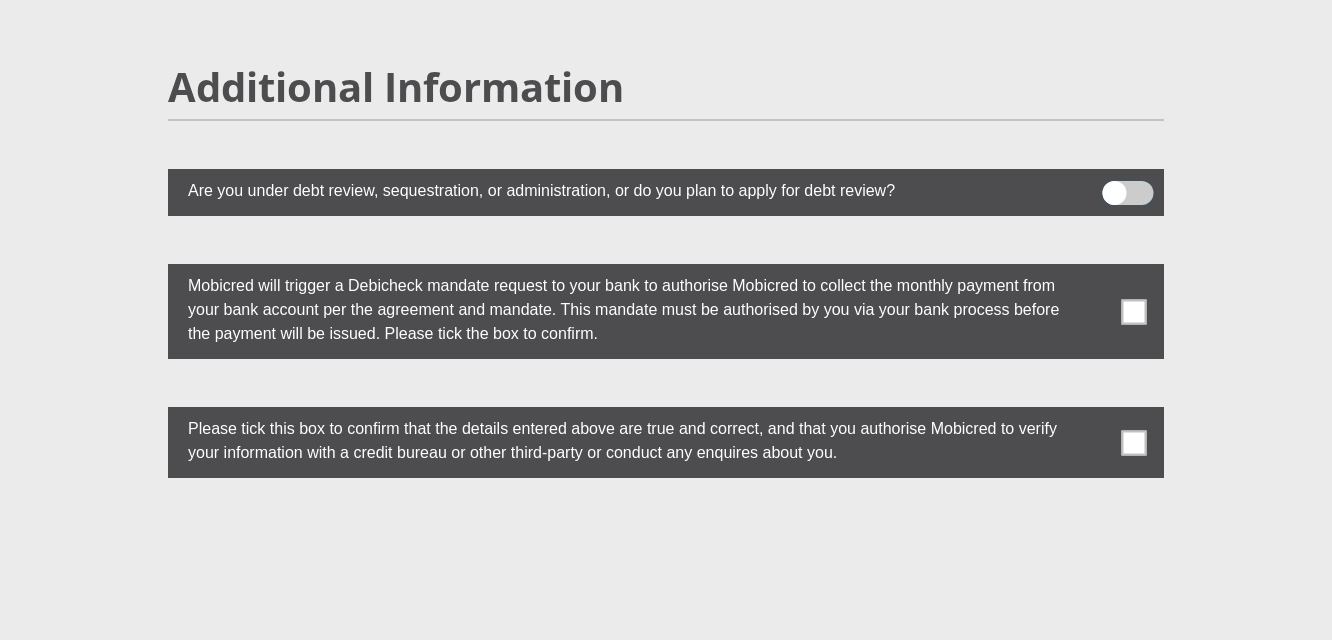 click at bounding box center [1114, 186] 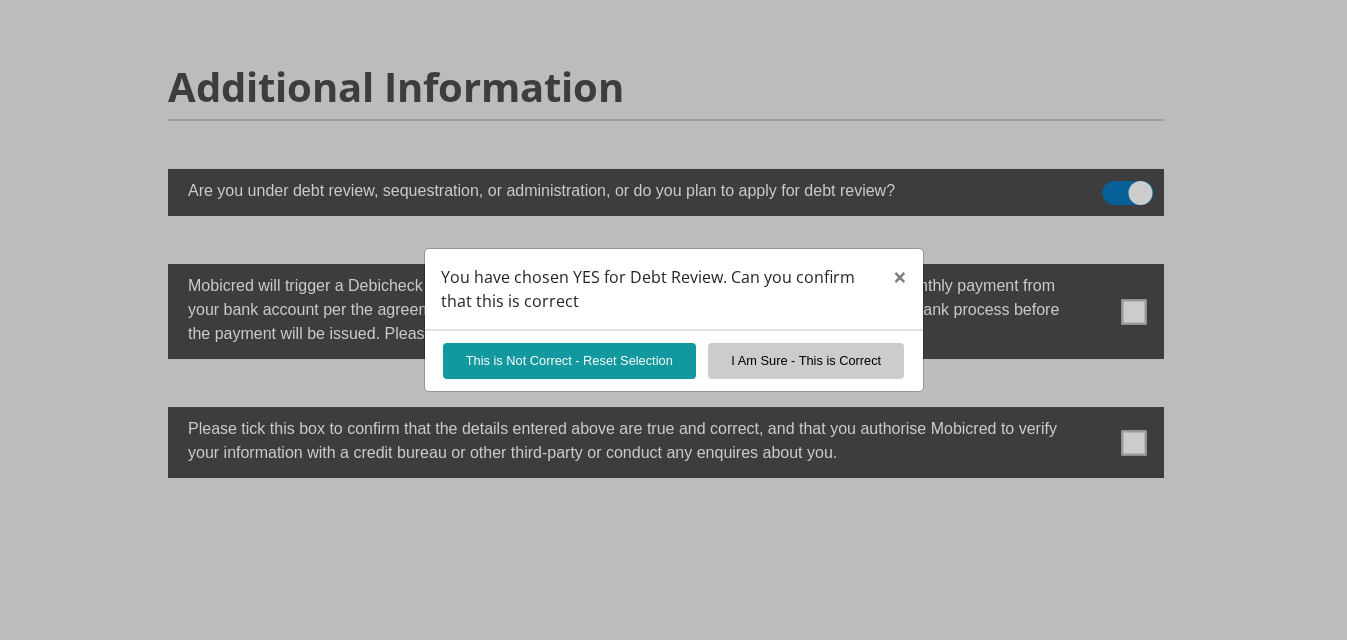 click on "You have chosen YES for Debt Review.
Can you confirm that this is correct
×
This is Not Correct - Reset Selection
I Am Sure - This is Correct" at bounding box center [673, 320] 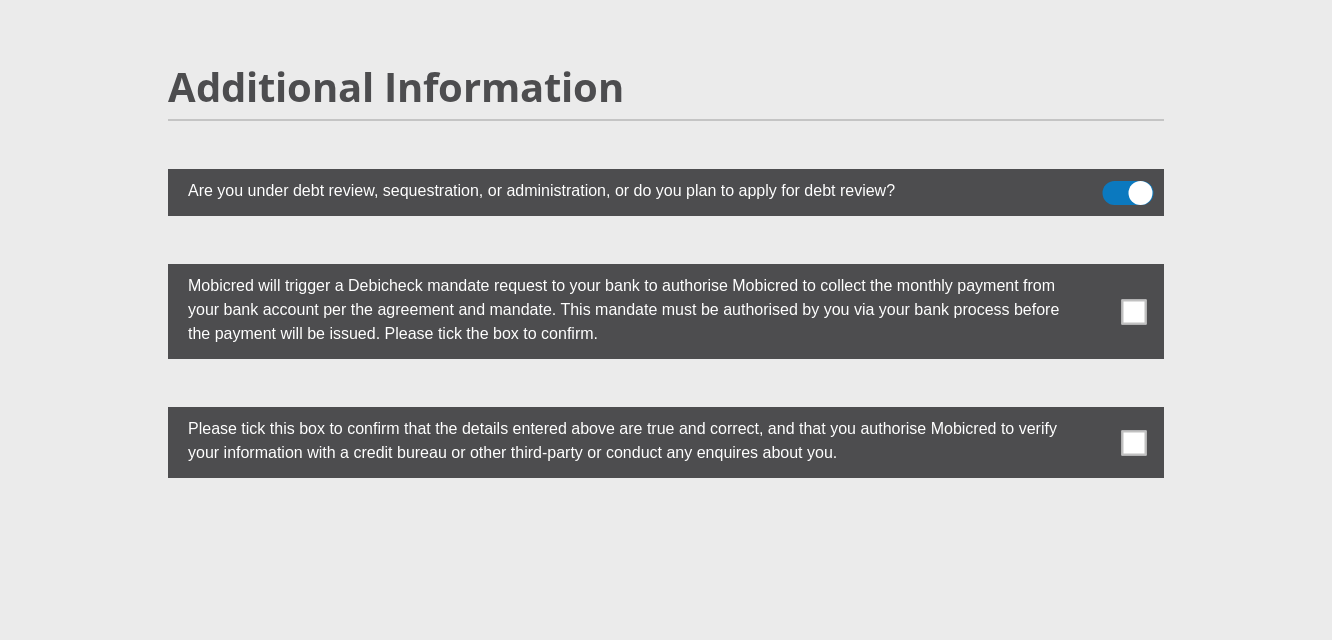 click at bounding box center [1128, 193] 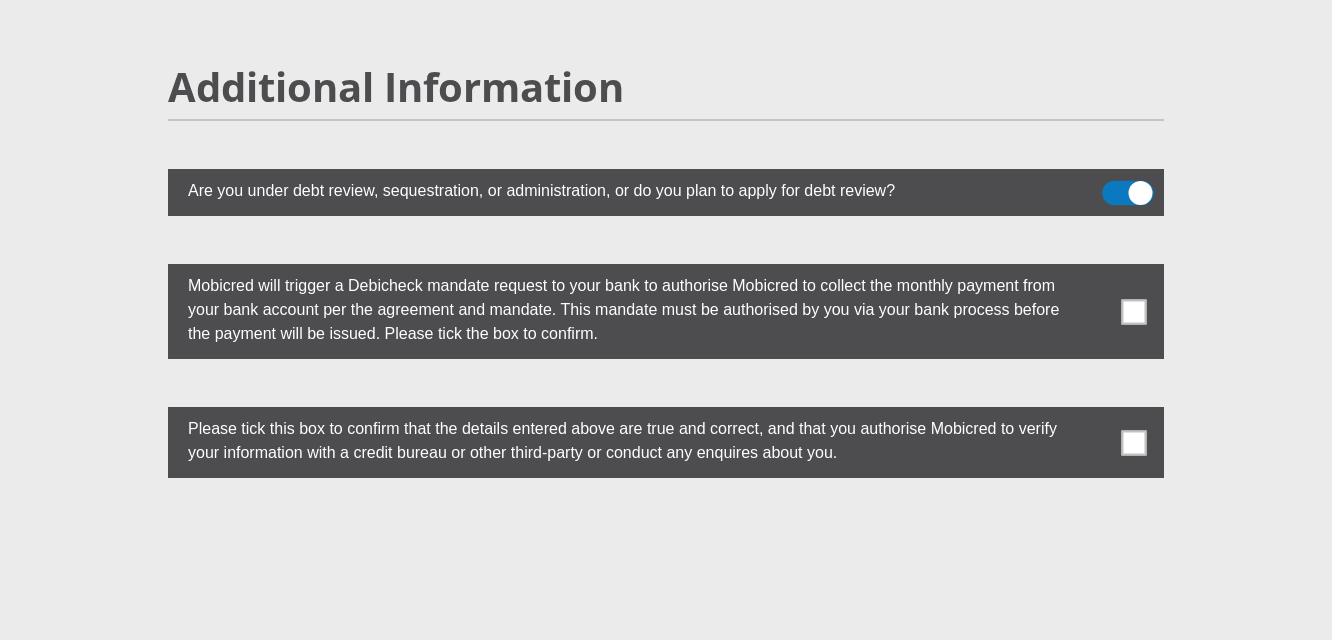 click at bounding box center (1114, 186) 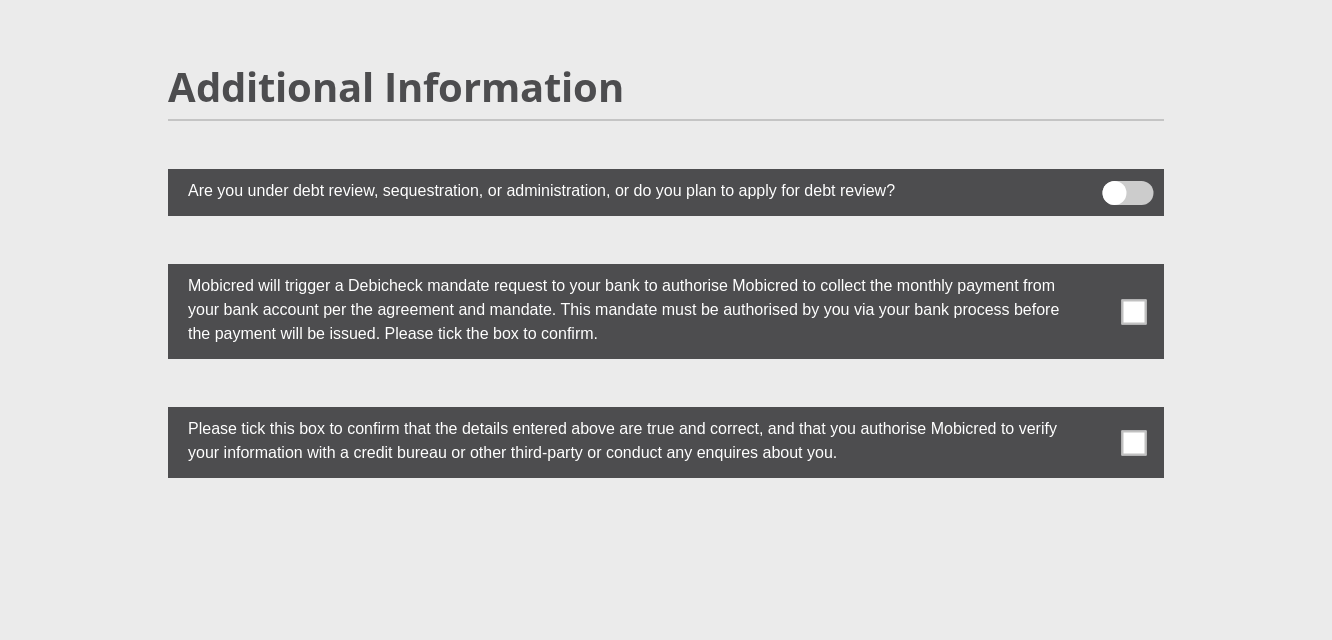 click at bounding box center [1134, 311] 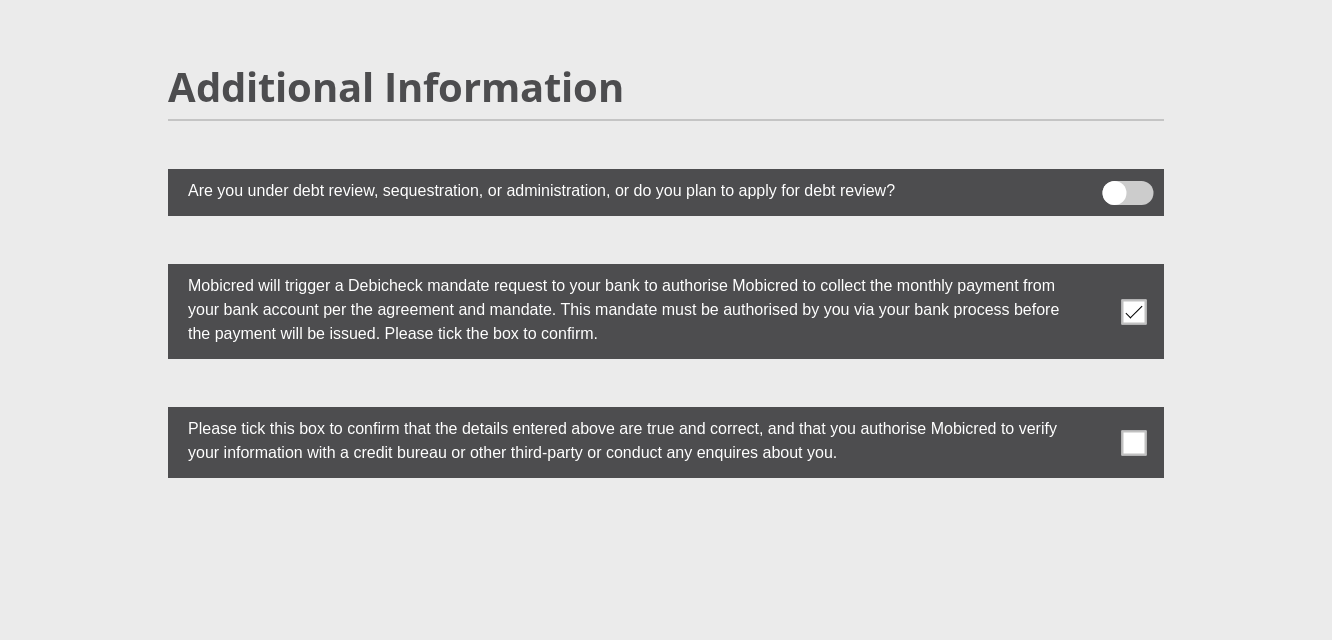 click at bounding box center (1134, 442) 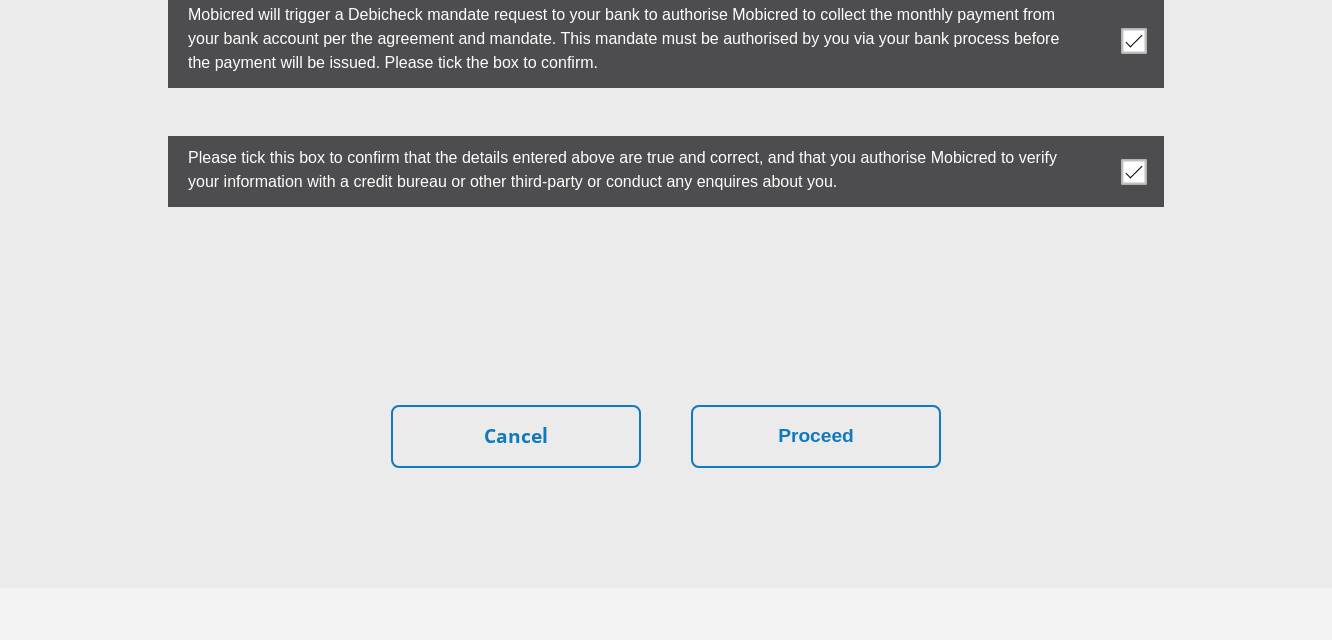 scroll, scrollTop: 5714, scrollLeft: 0, axis: vertical 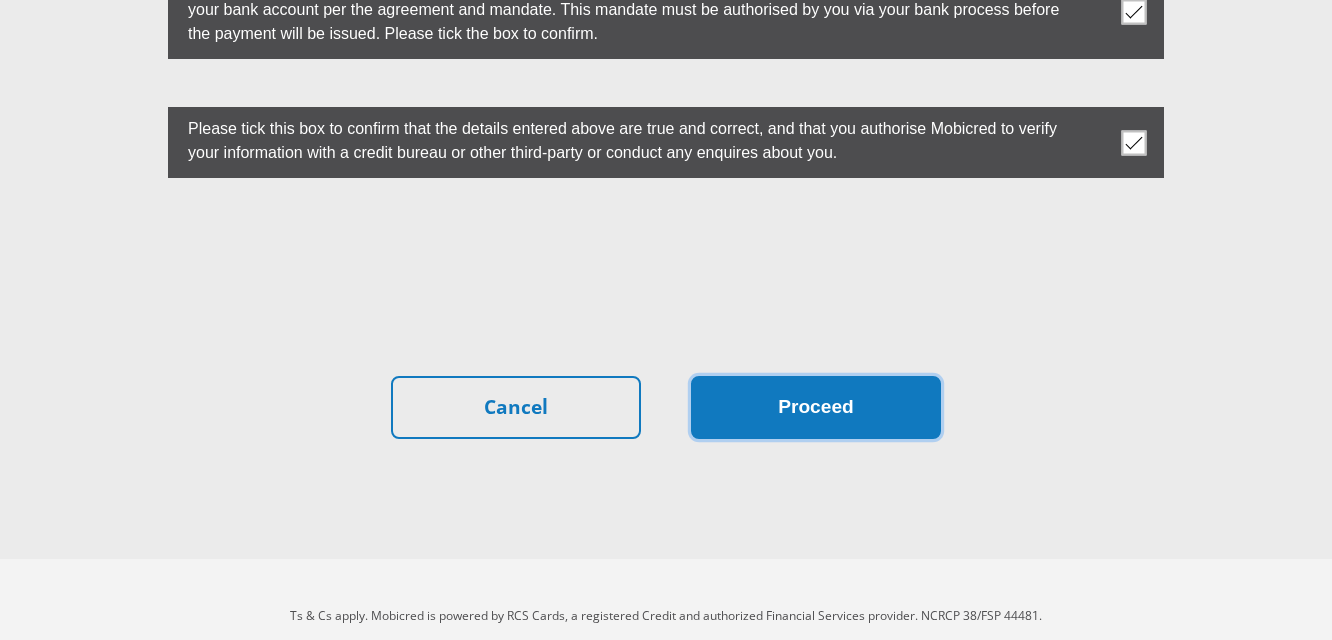 click on "Proceed" at bounding box center (816, 407) 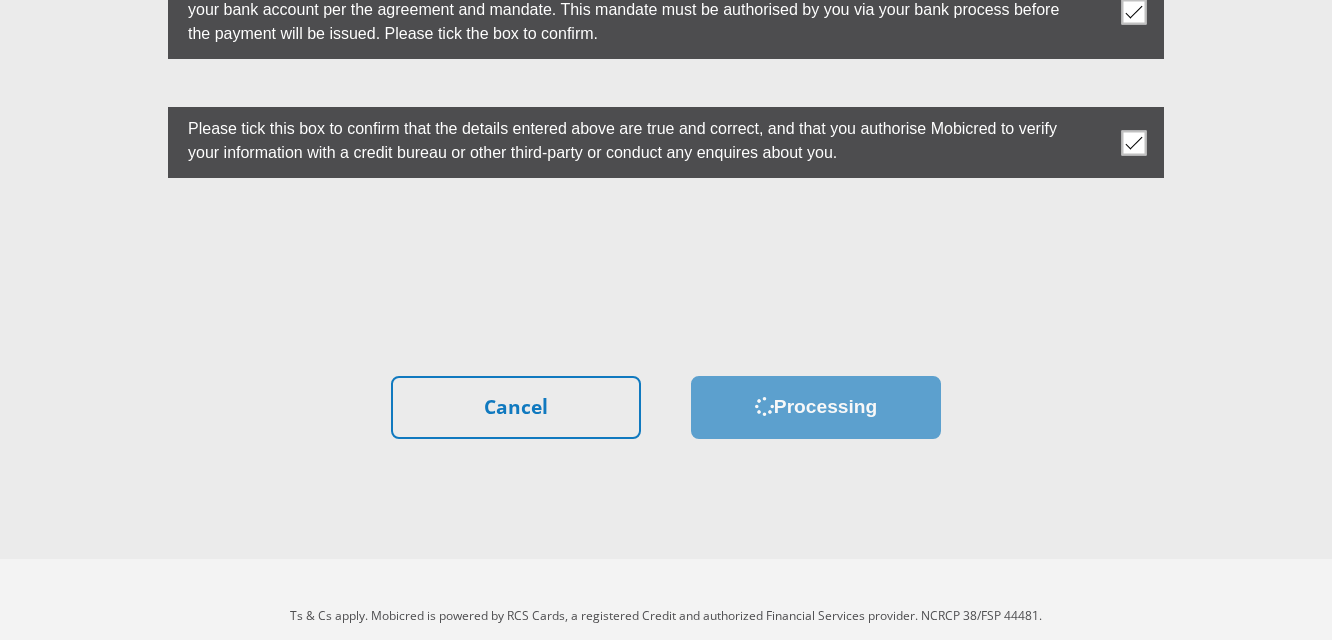 scroll, scrollTop: 0, scrollLeft: 0, axis: both 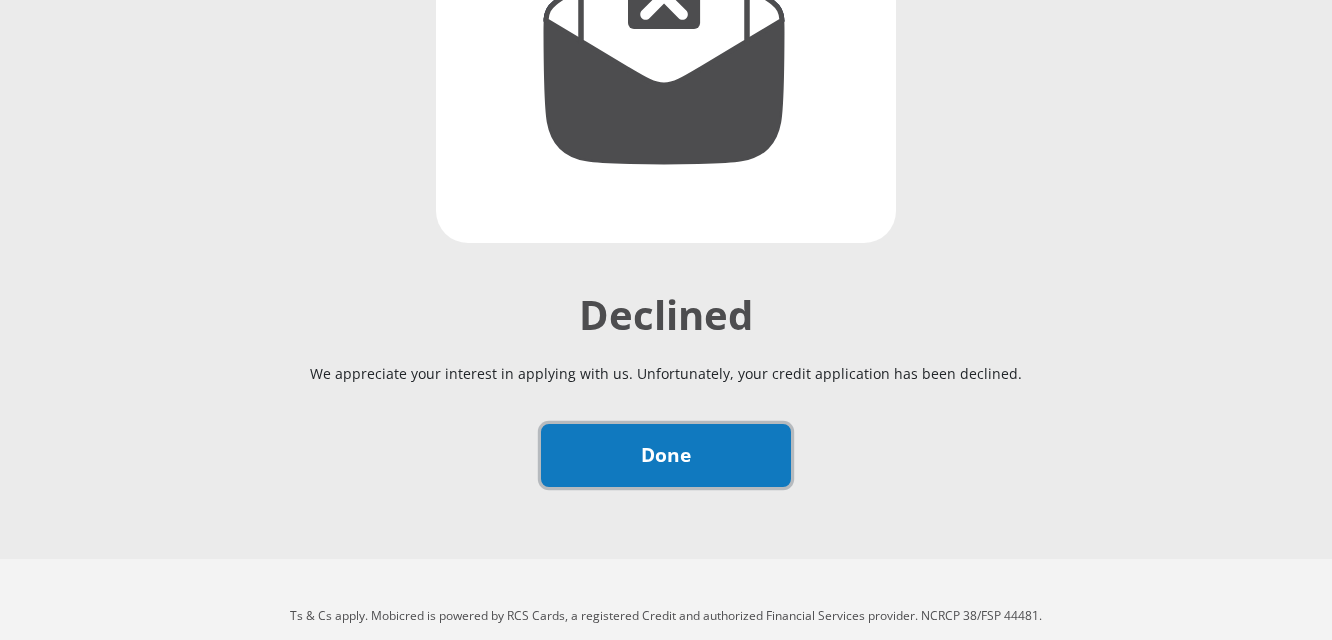 click on "Done" at bounding box center (666, 455) 